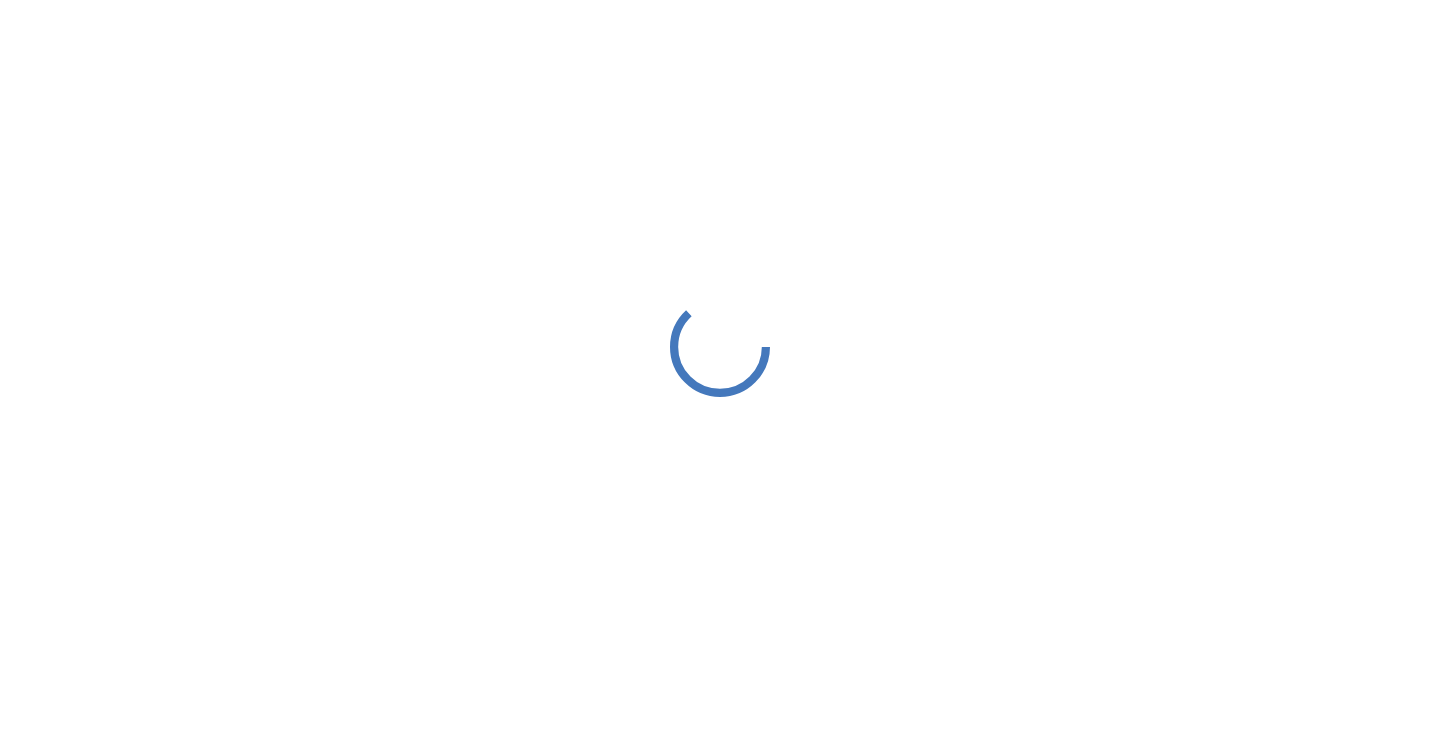 scroll, scrollTop: 0, scrollLeft: 0, axis: both 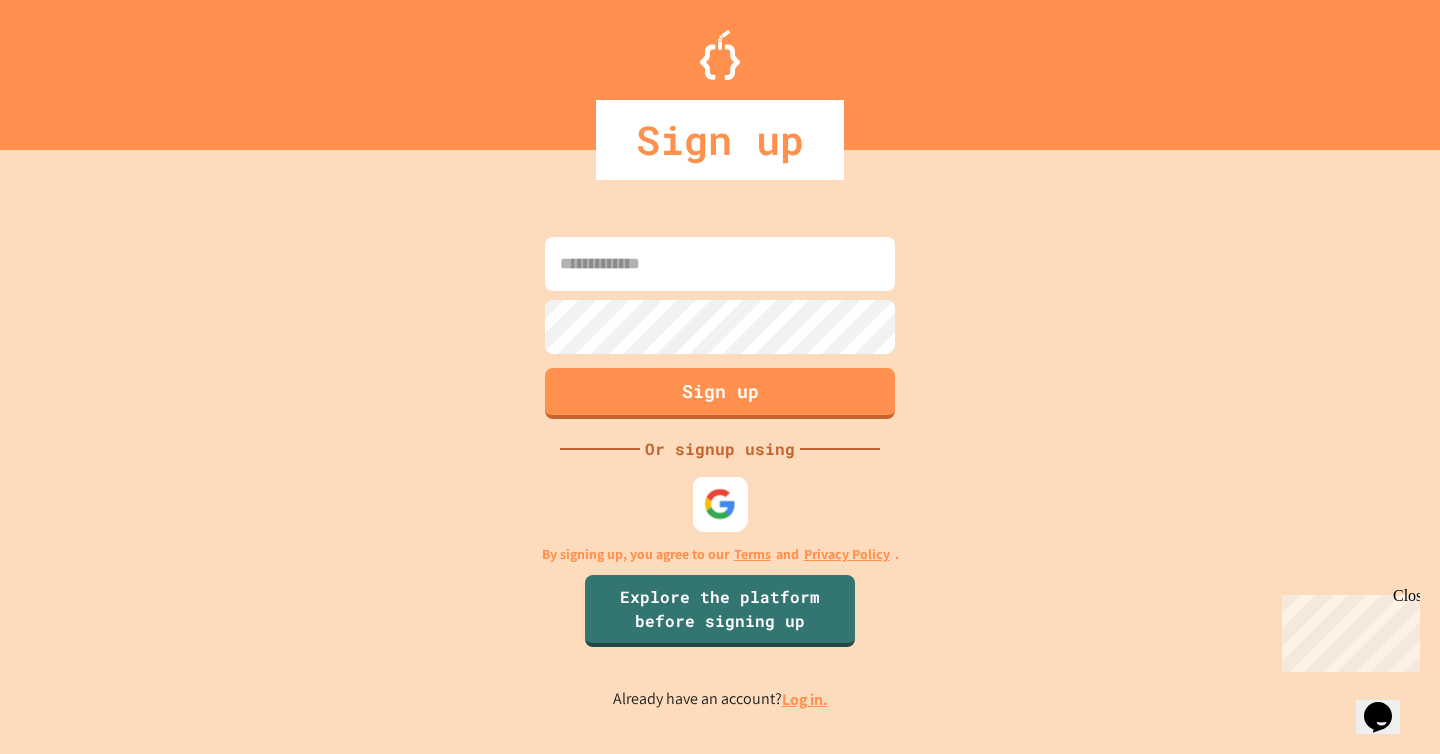 click at bounding box center (720, 504) 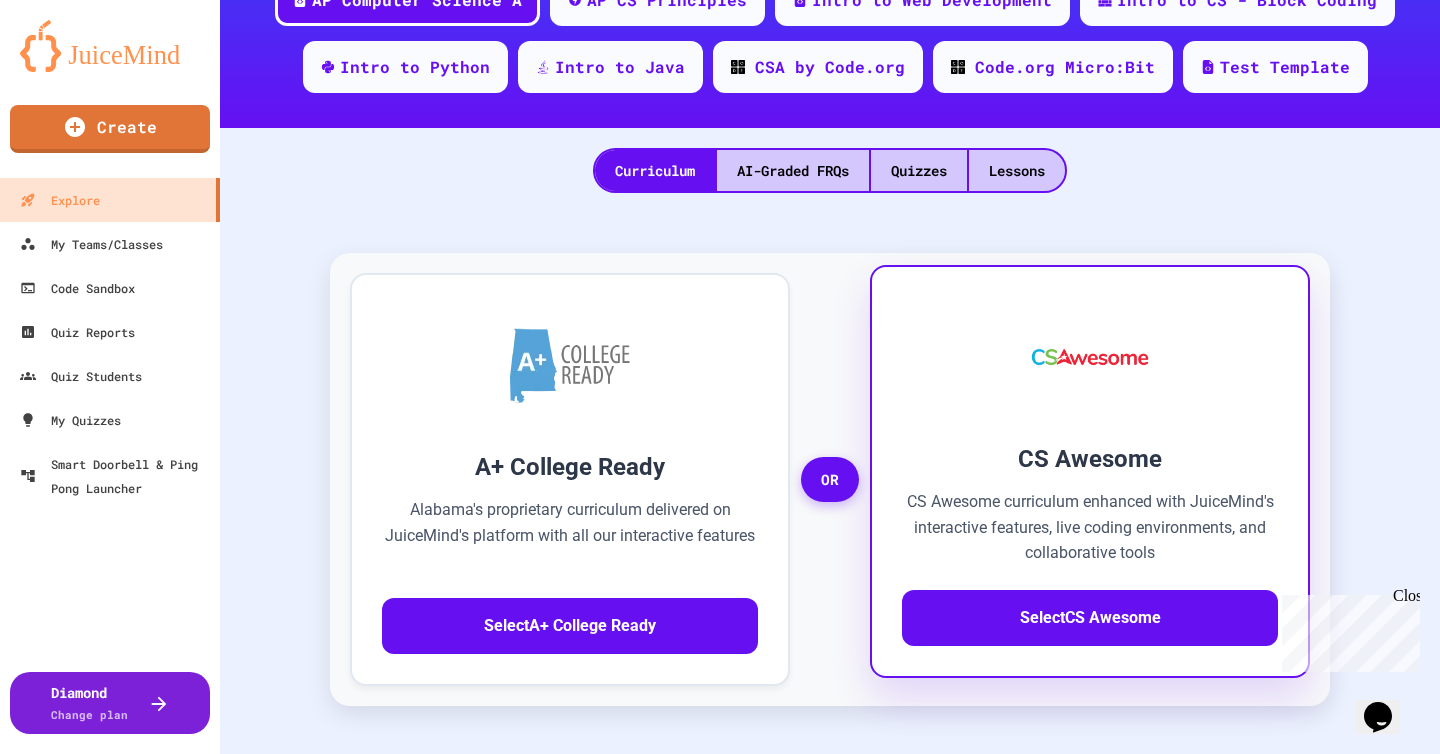 scroll, scrollTop: 335, scrollLeft: 0, axis: vertical 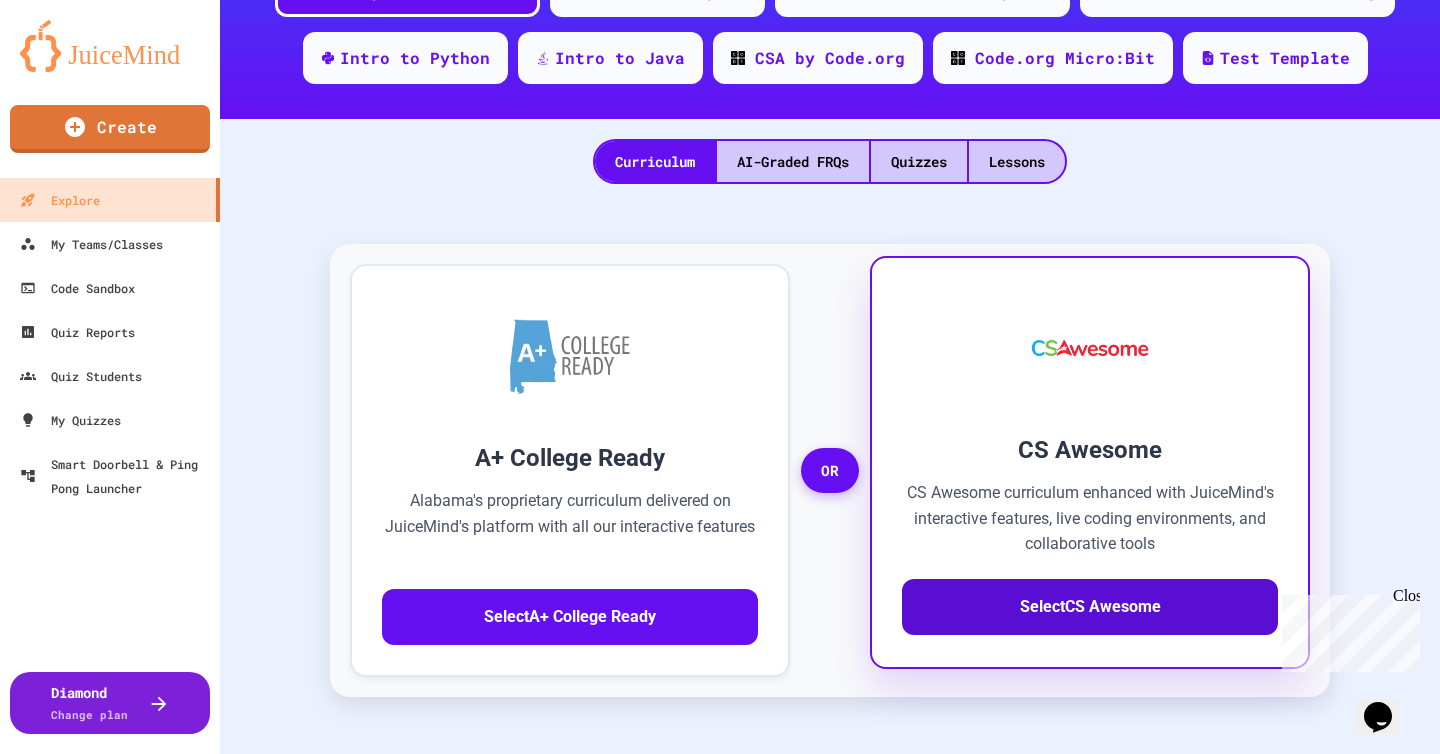 click on "Select  CS Awesome" at bounding box center (1090, 607) 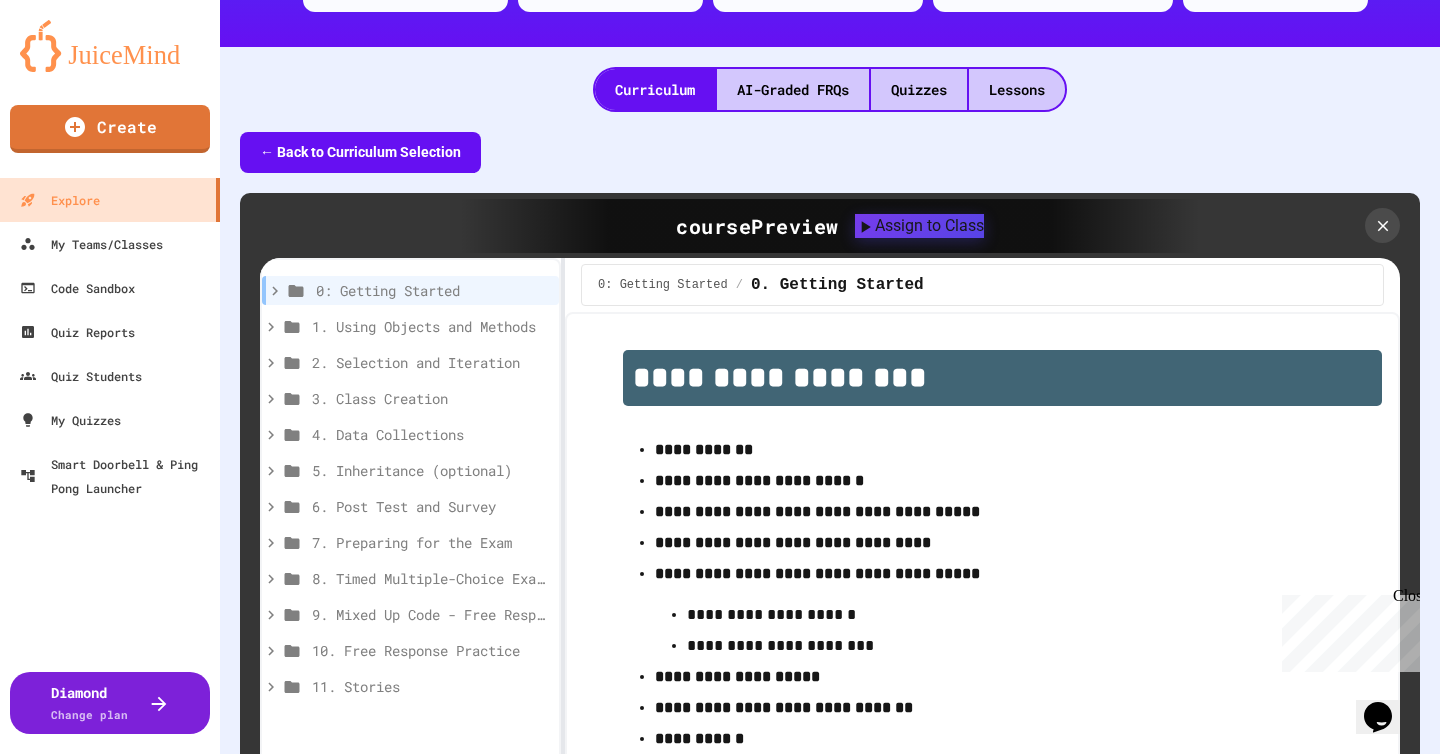 scroll, scrollTop: 562, scrollLeft: 0, axis: vertical 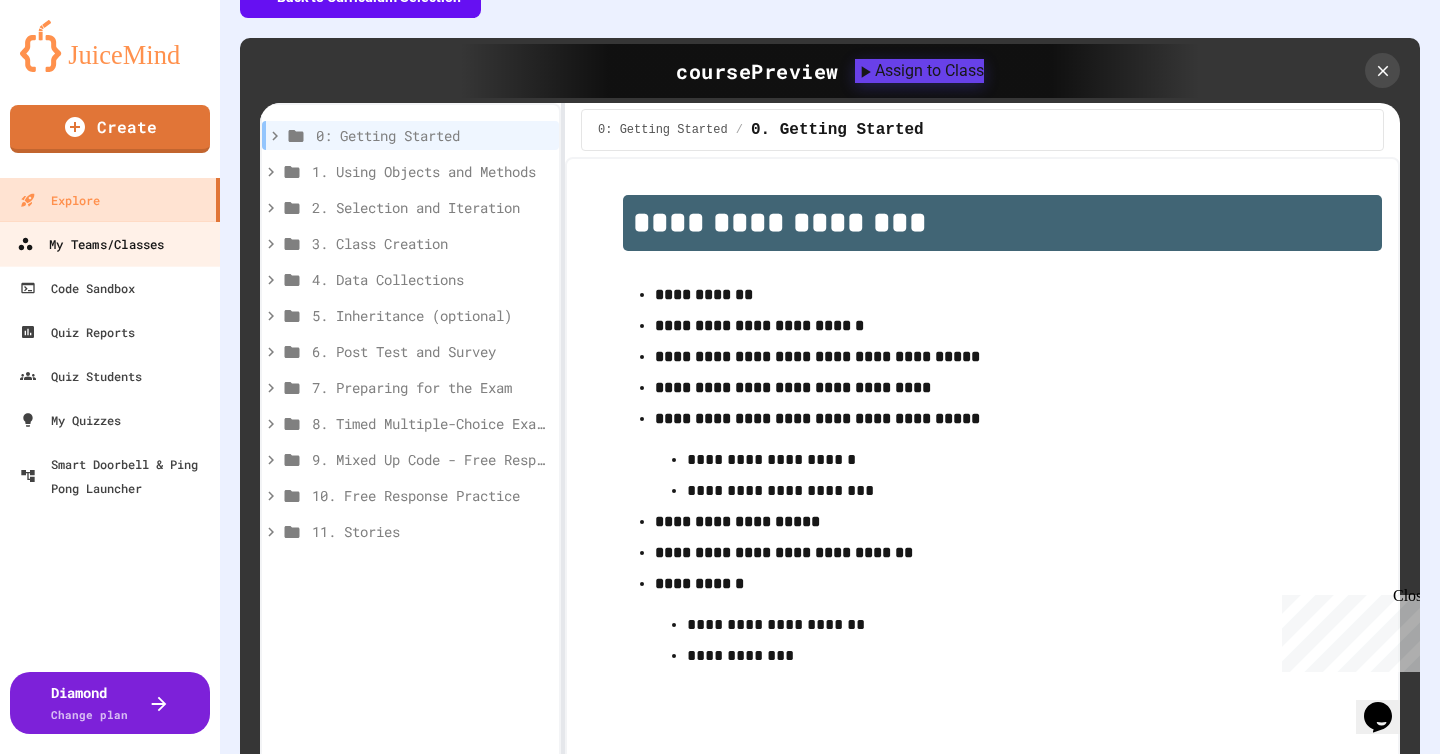 click on "My Teams/Classes" at bounding box center (90, 244) 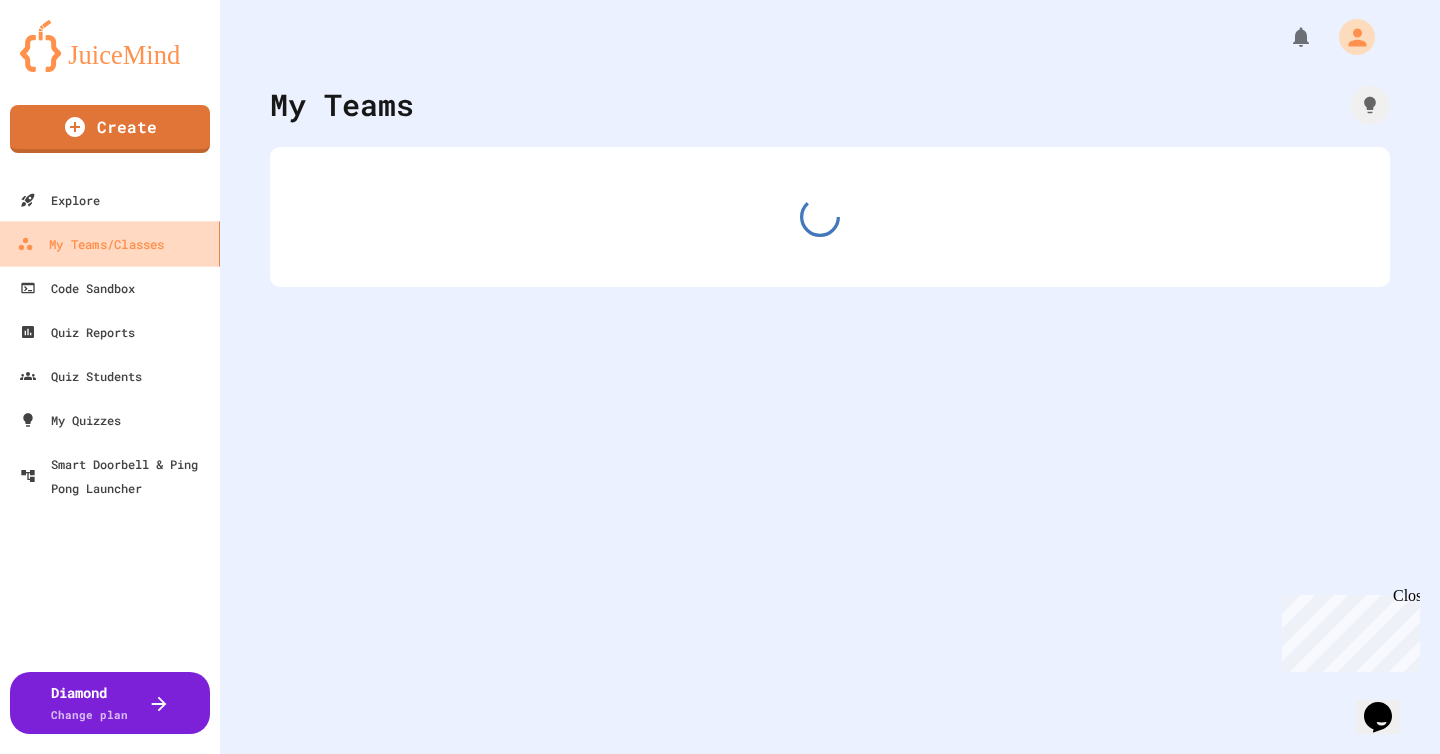 scroll, scrollTop: 0, scrollLeft: 0, axis: both 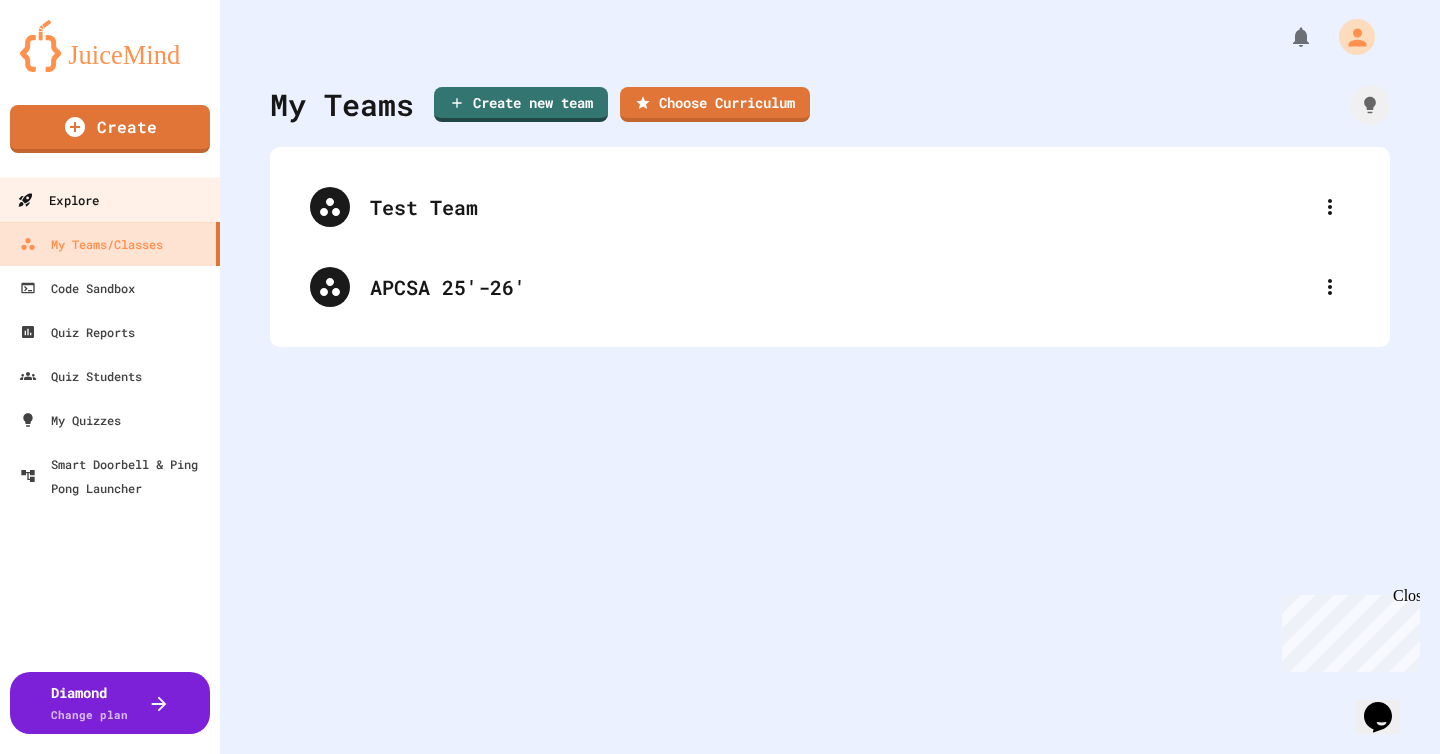click on "Explore" at bounding box center (110, 199) 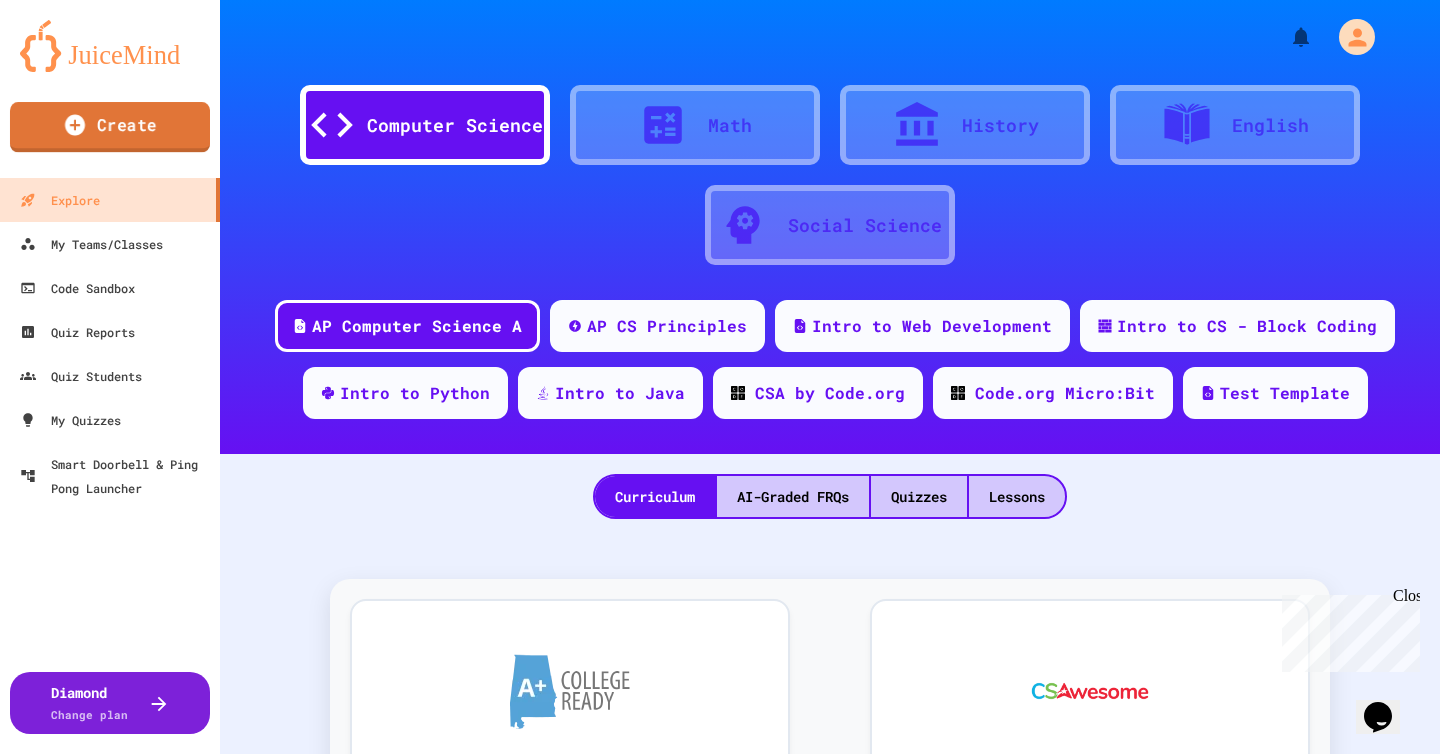 click 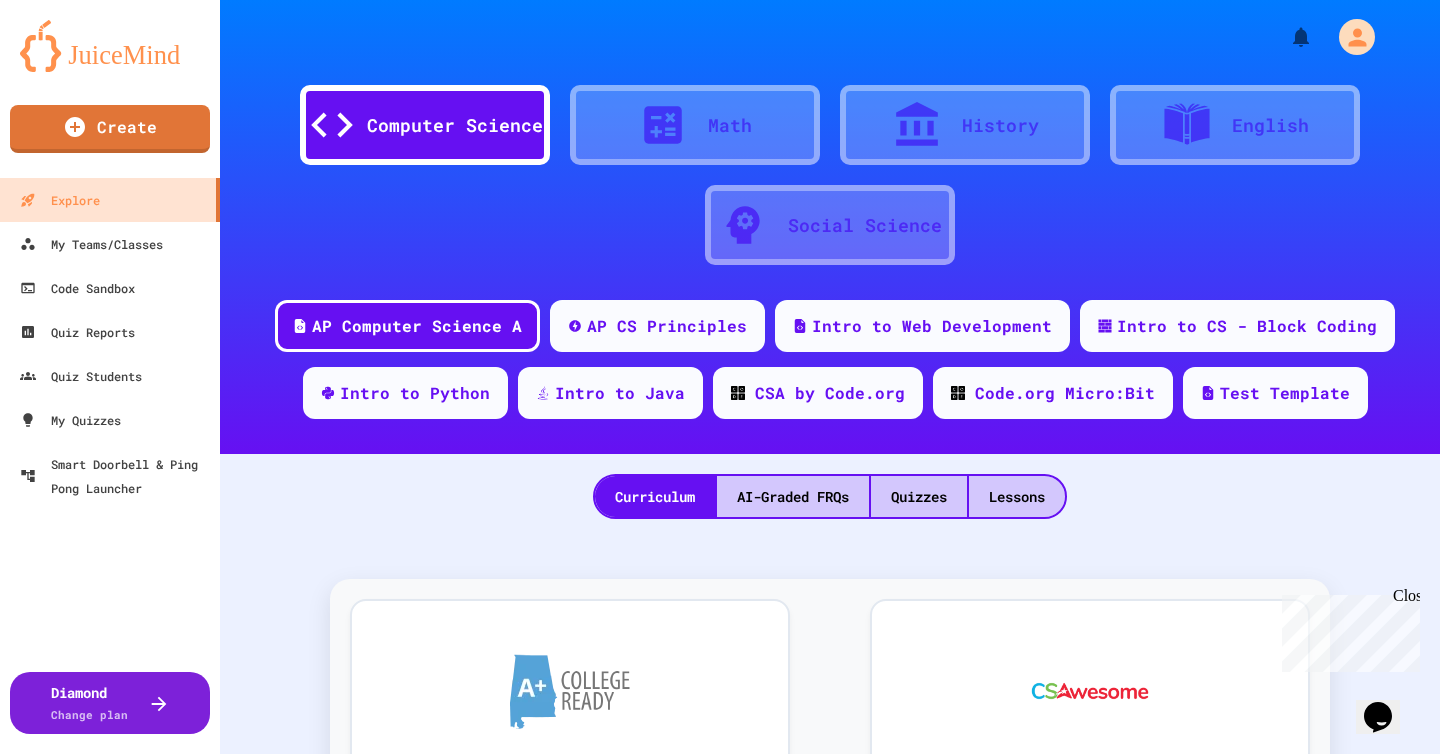 click on "Code Sandbox" at bounding box center [308, 904] 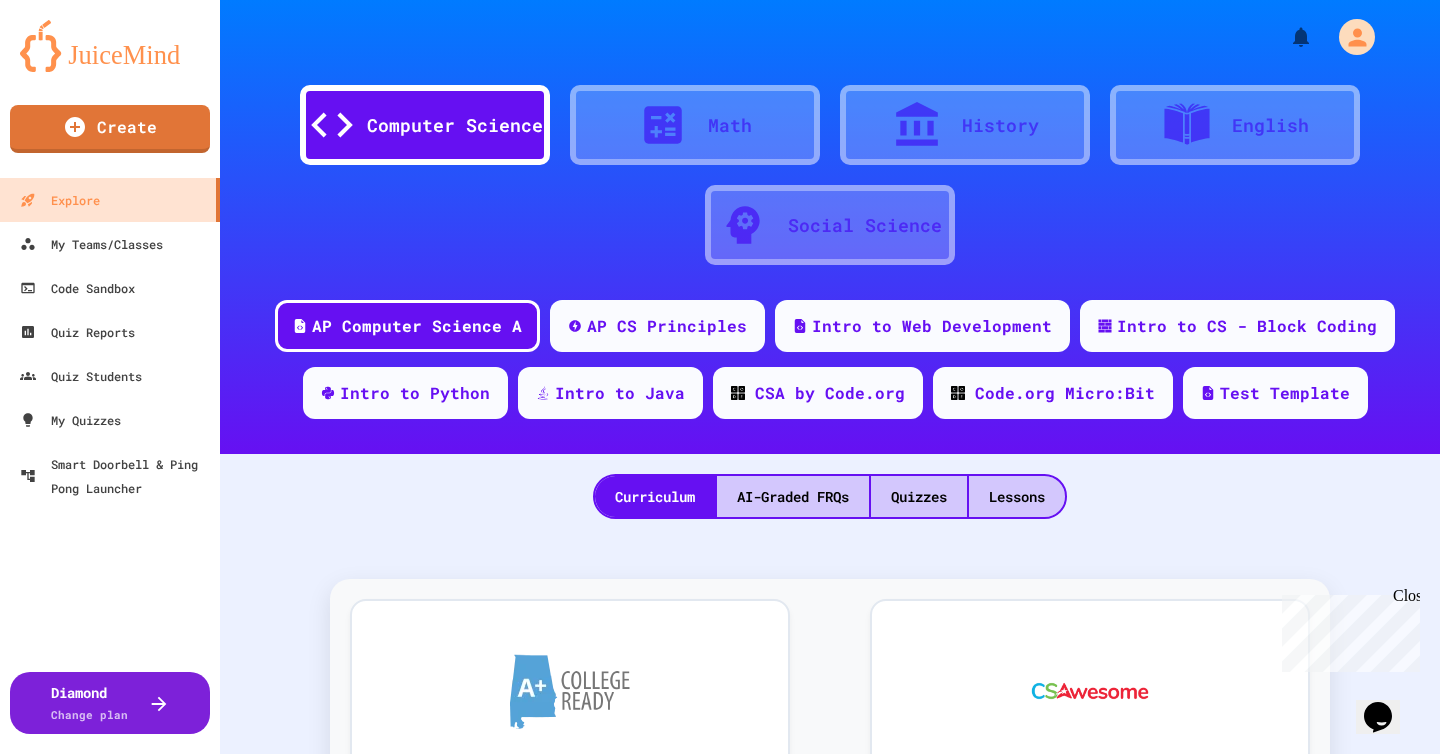 click on "Sandbox Name Sandbox Name" at bounding box center [300, 945] 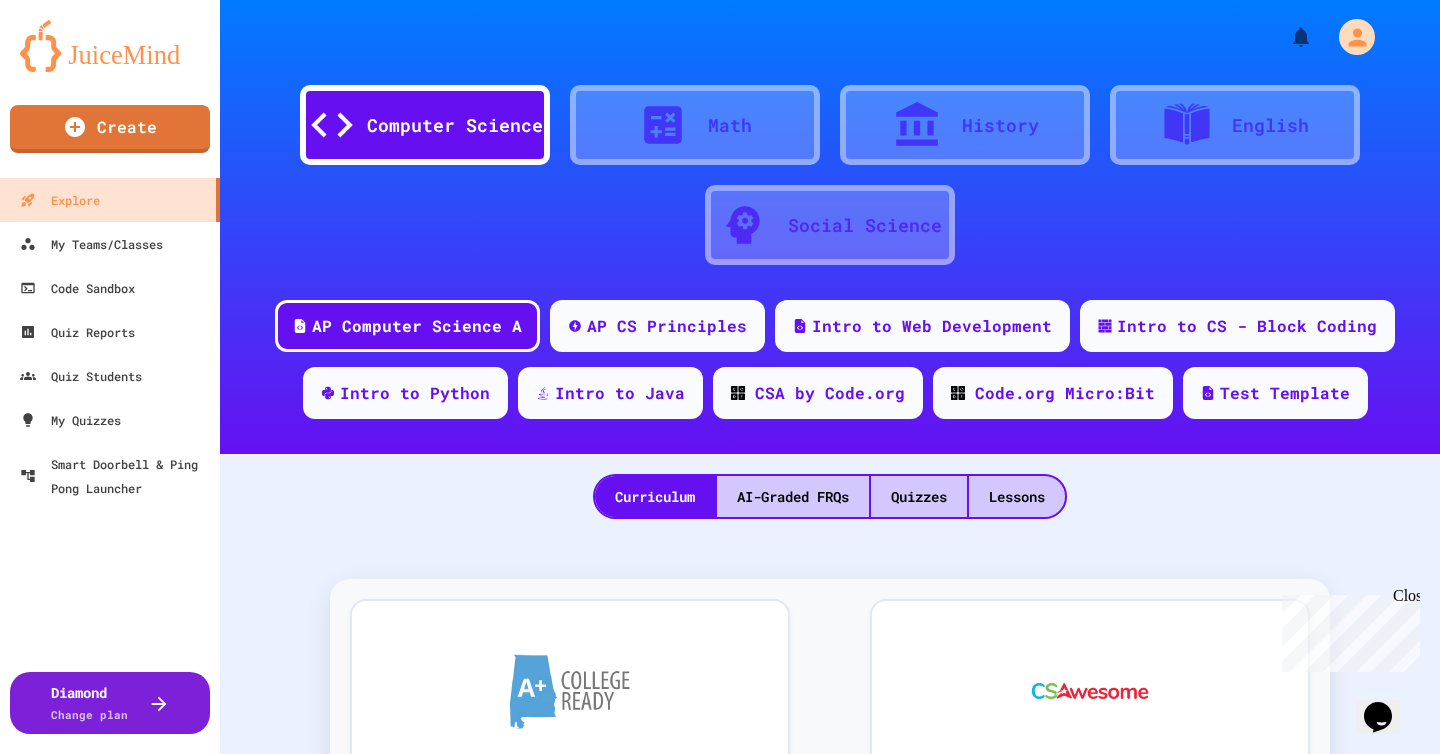 click on "Java" at bounding box center (730, 1485) 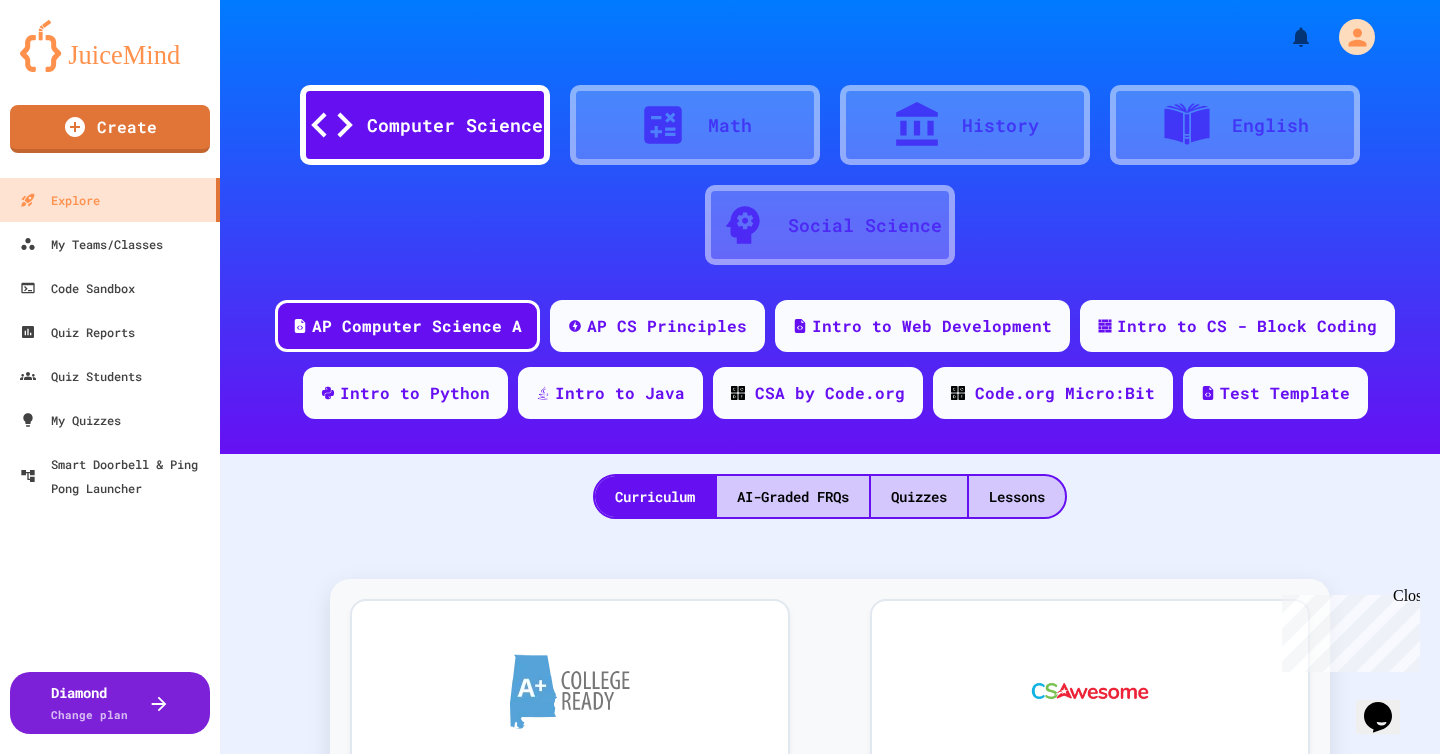 click on "Create Code Sandbox" at bounding box center [300, 1676] 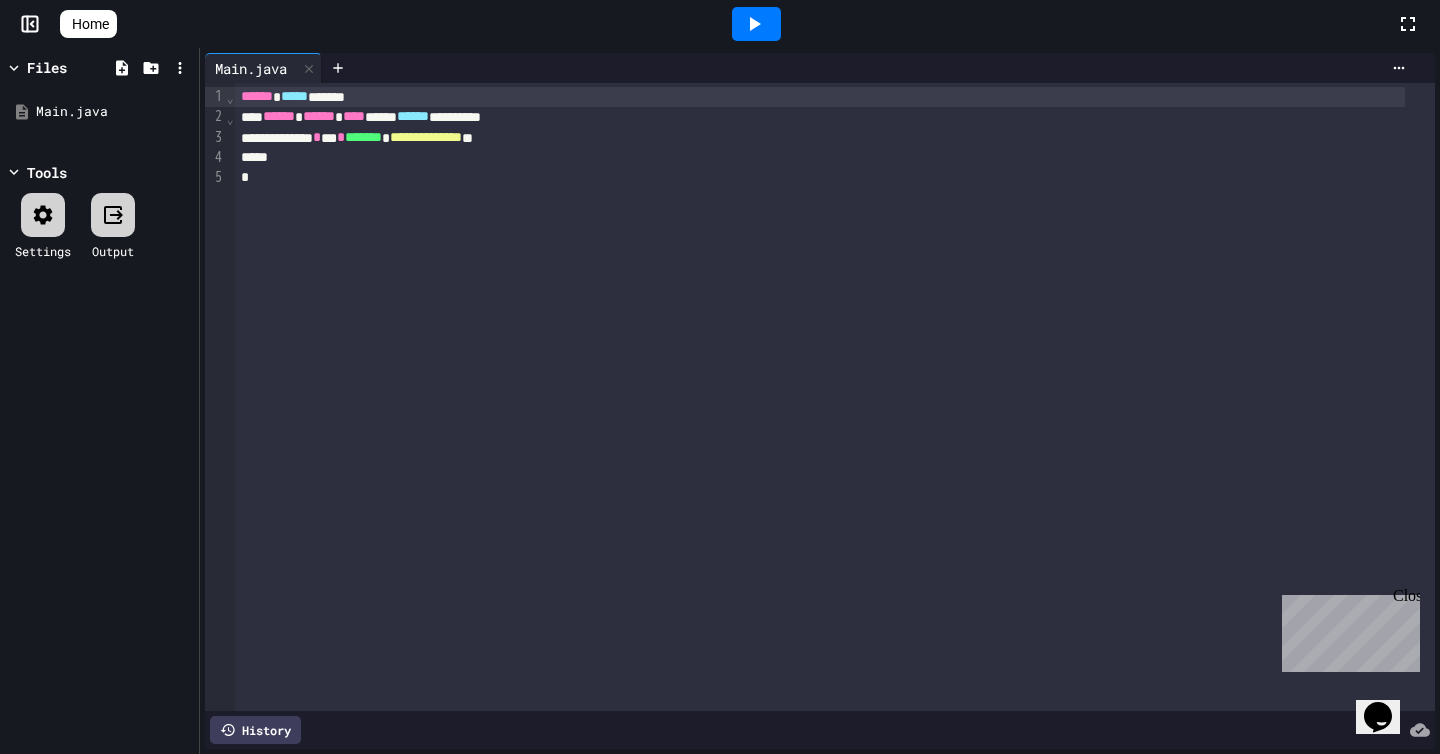 click at bounding box center [43, 215] 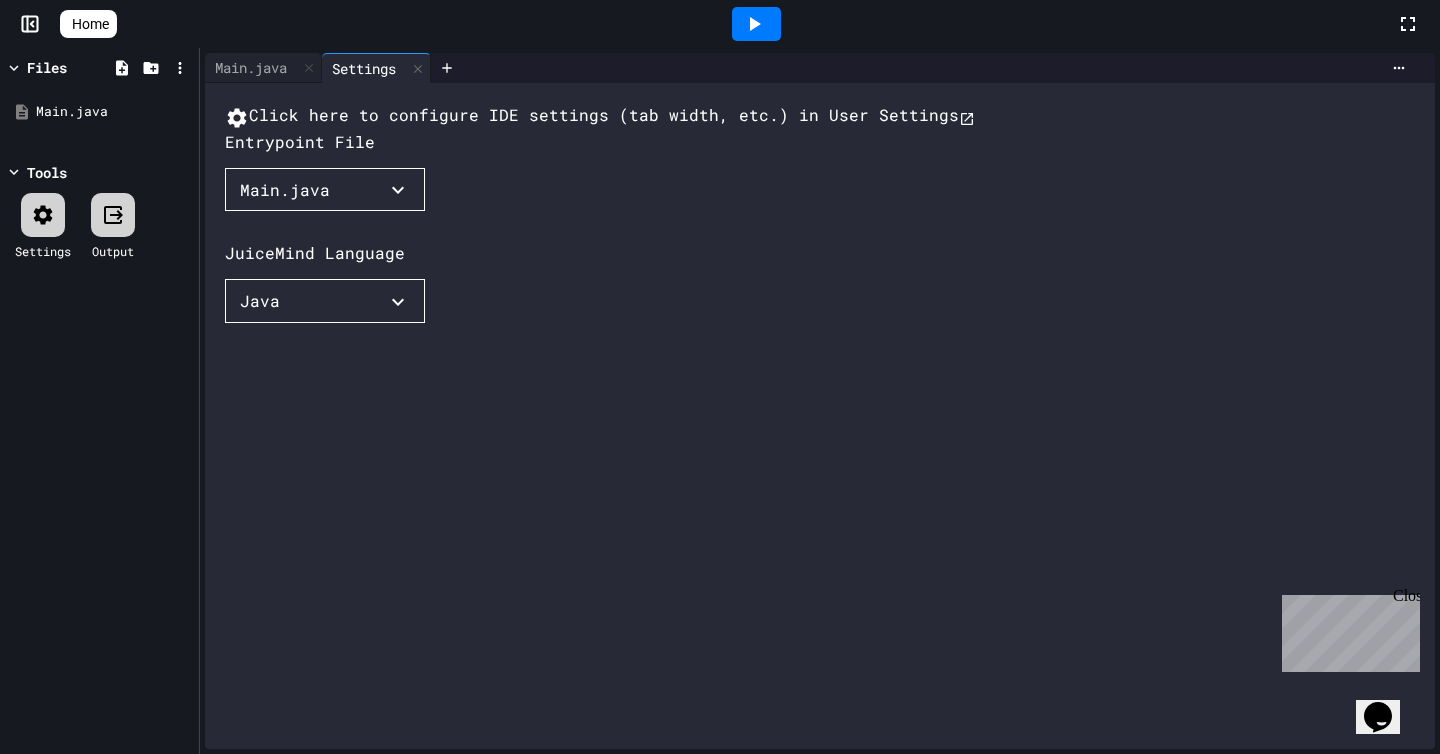 click on "Click here to configure IDE settings (tab width, etc.) in User Settings" at bounding box center (600, 116) 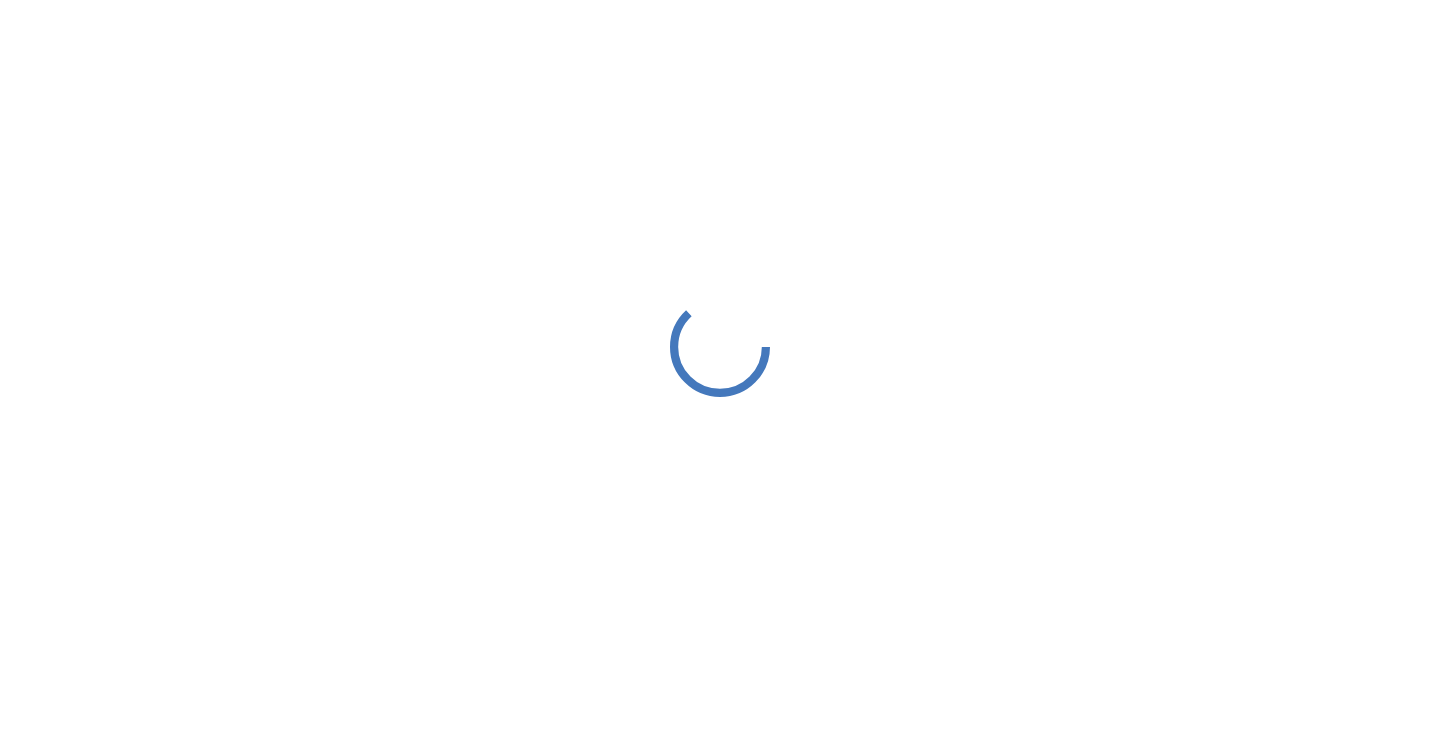 scroll, scrollTop: 0, scrollLeft: 0, axis: both 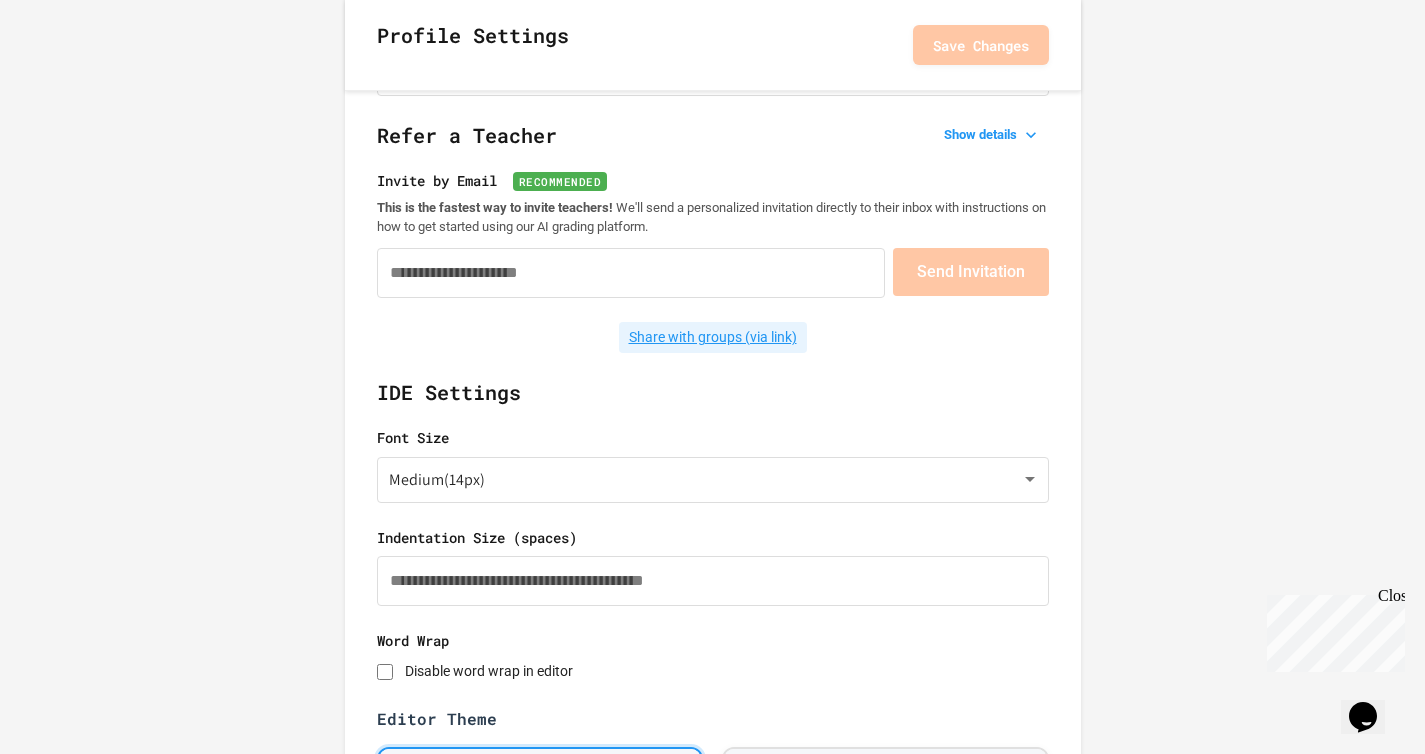 click on "Share with groups (via link)" at bounding box center [713, 337] 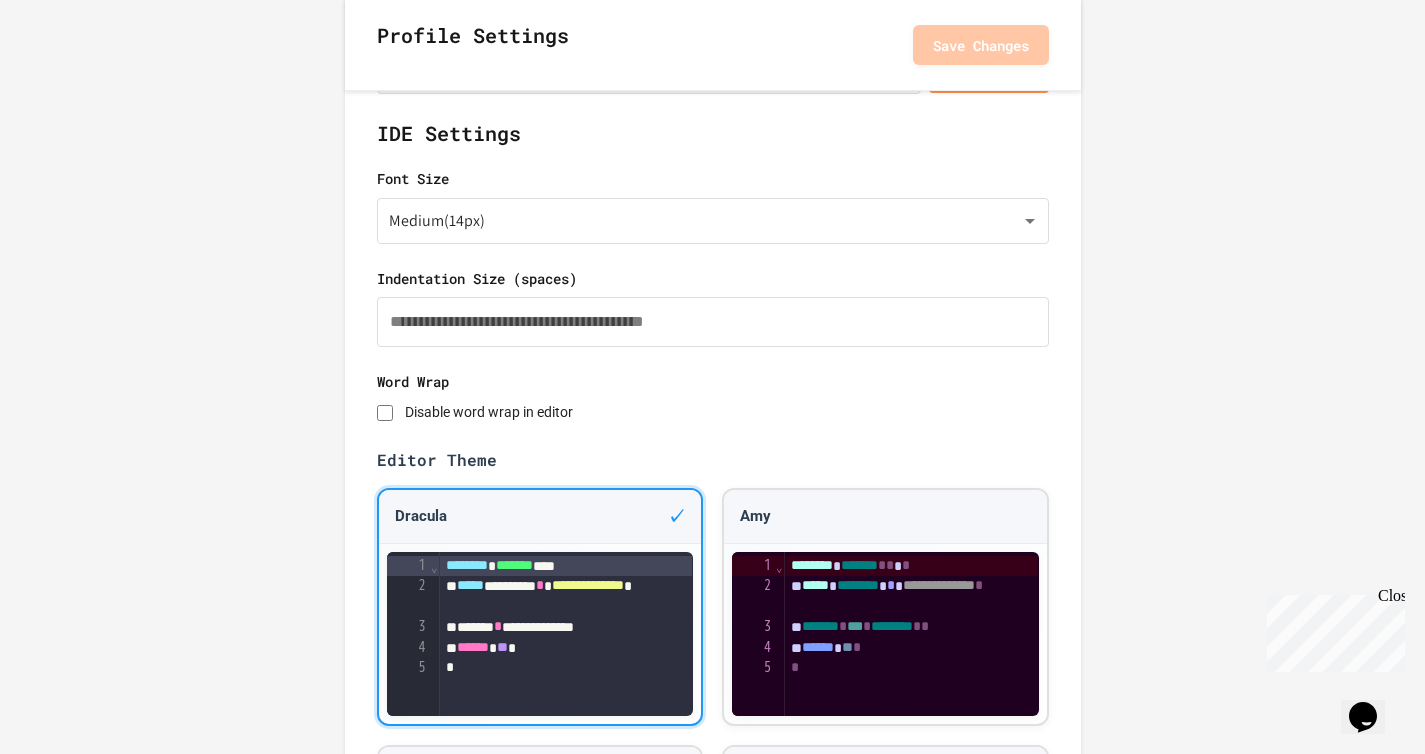 scroll, scrollTop: 665, scrollLeft: 0, axis: vertical 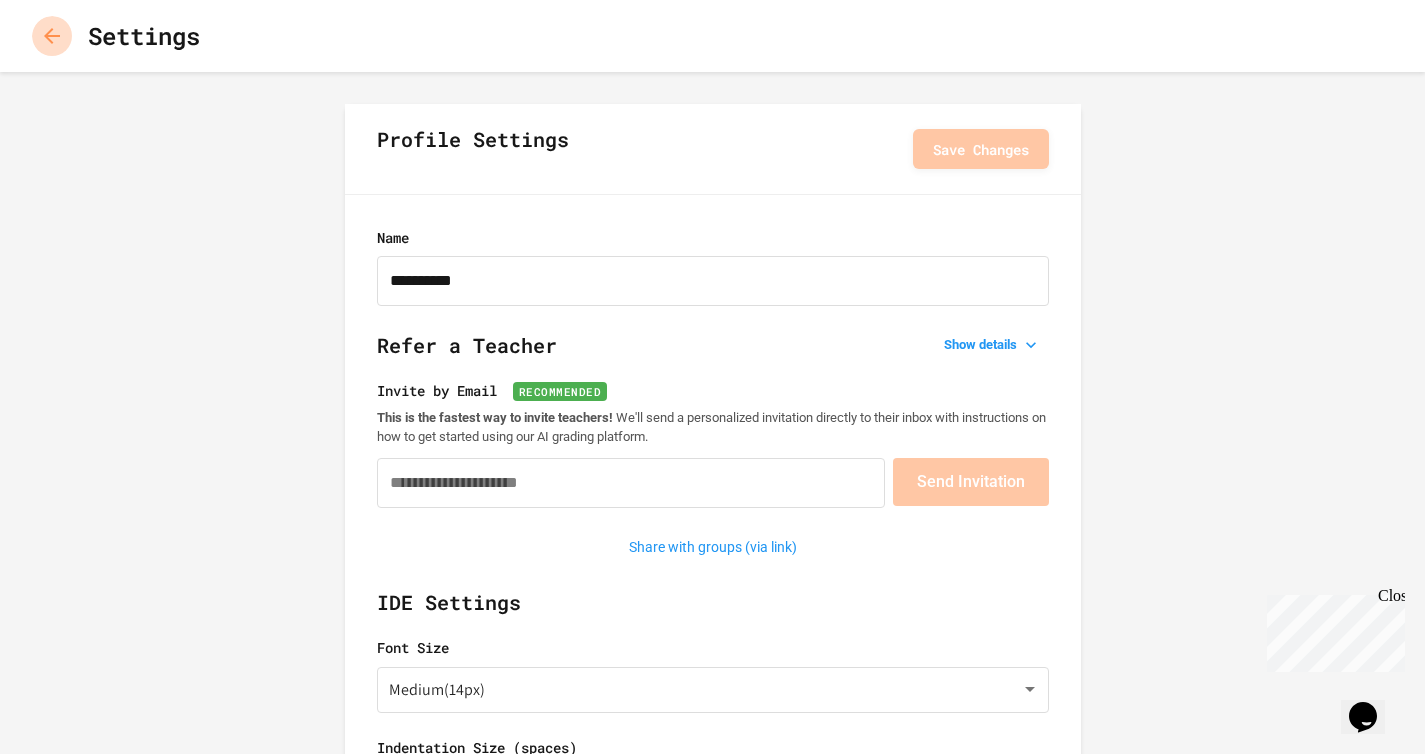 click at bounding box center (52, 36) 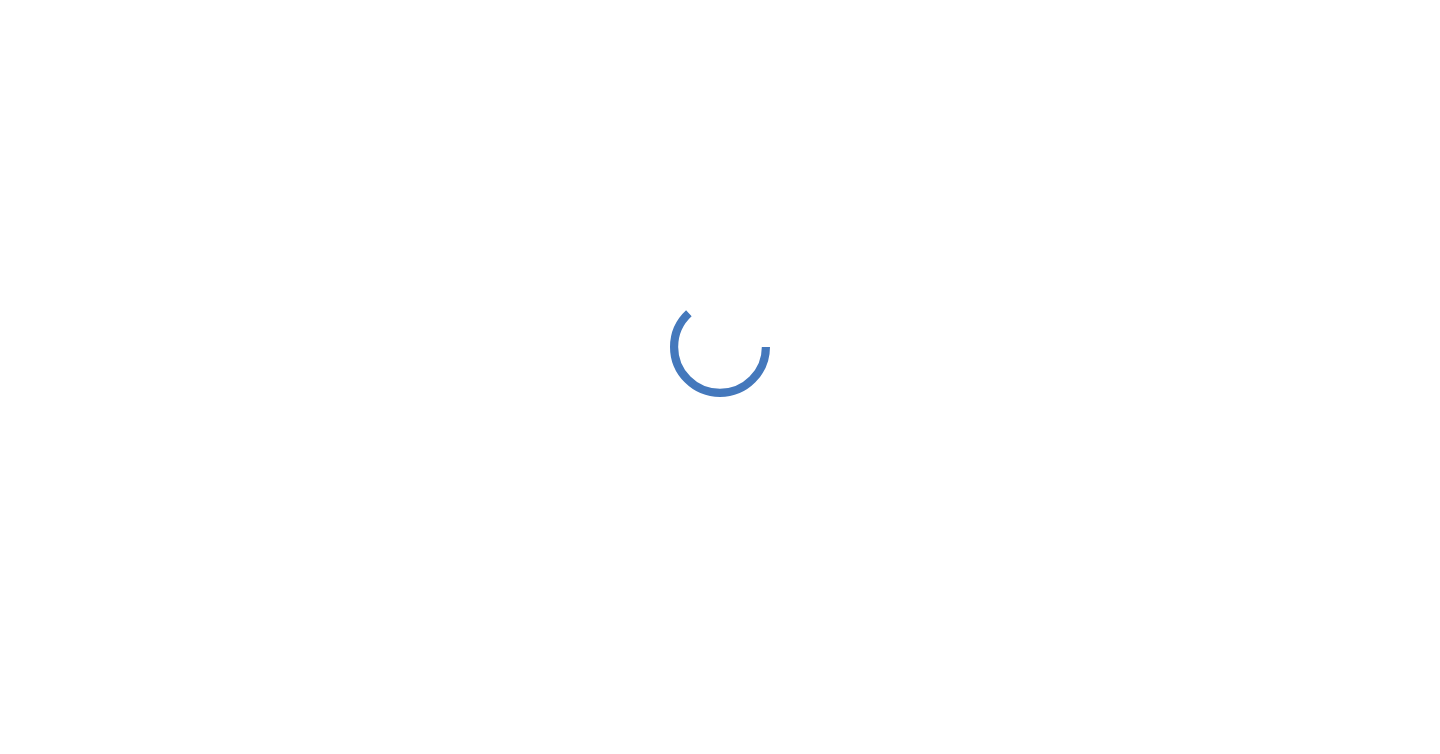 scroll, scrollTop: 0, scrollLeft: 0, axis: both 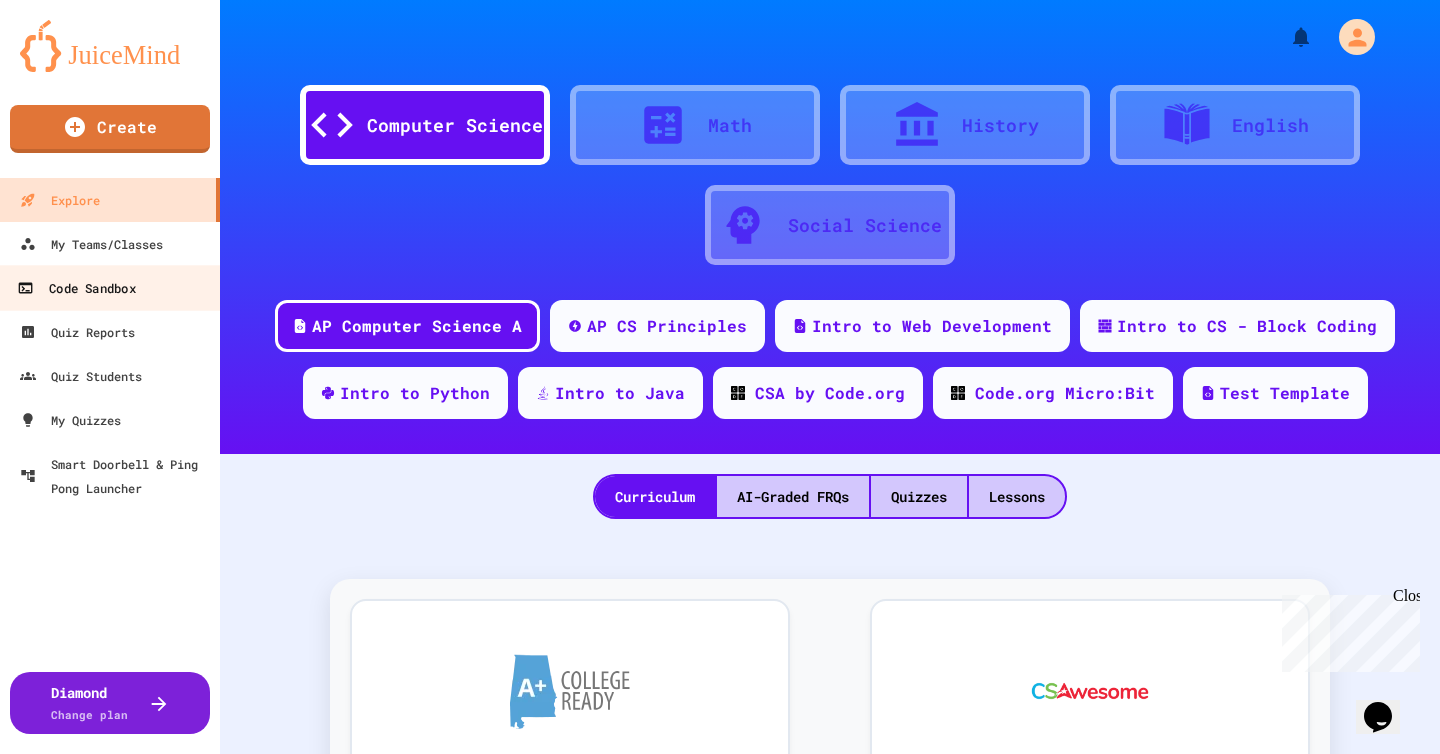 click on "Code Sandbox" at bounding box center (76, 288) 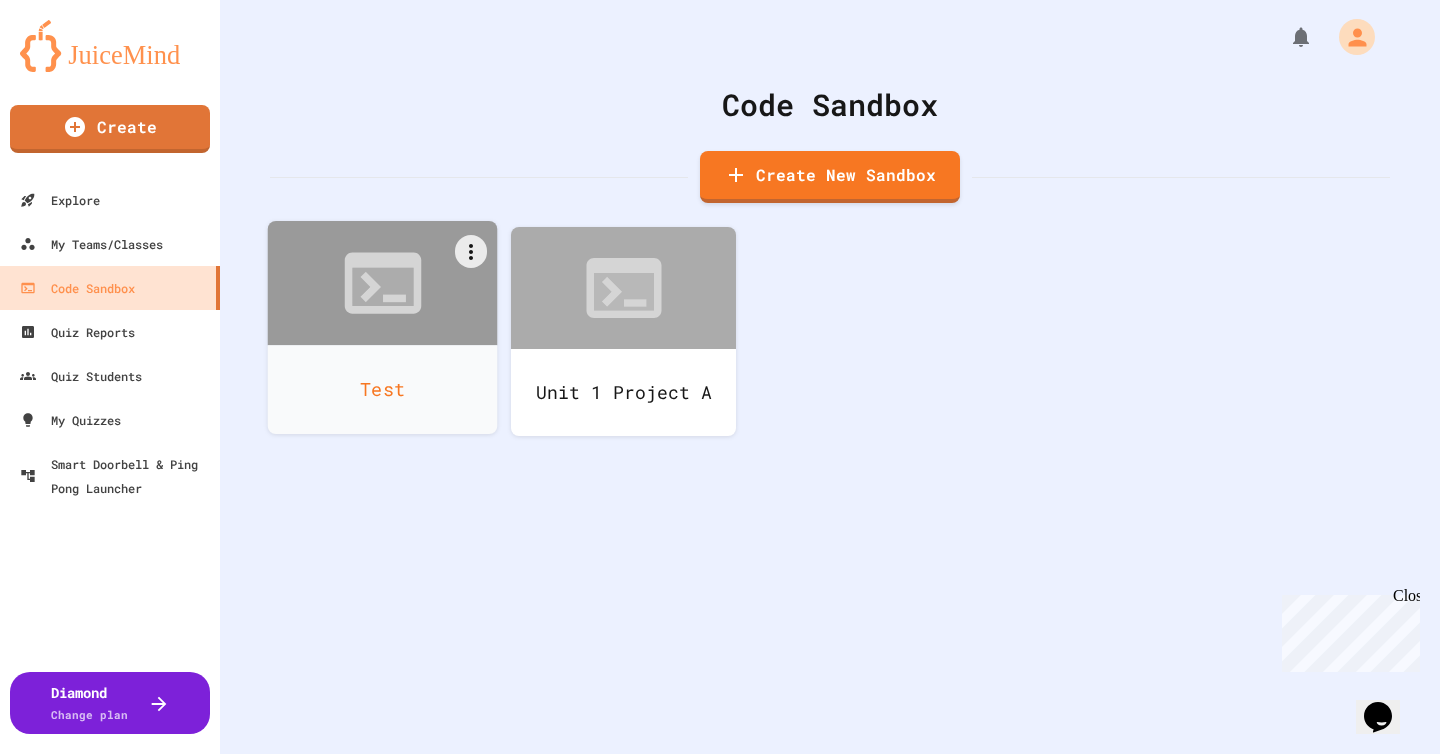 click at bounding box center (383, 283) 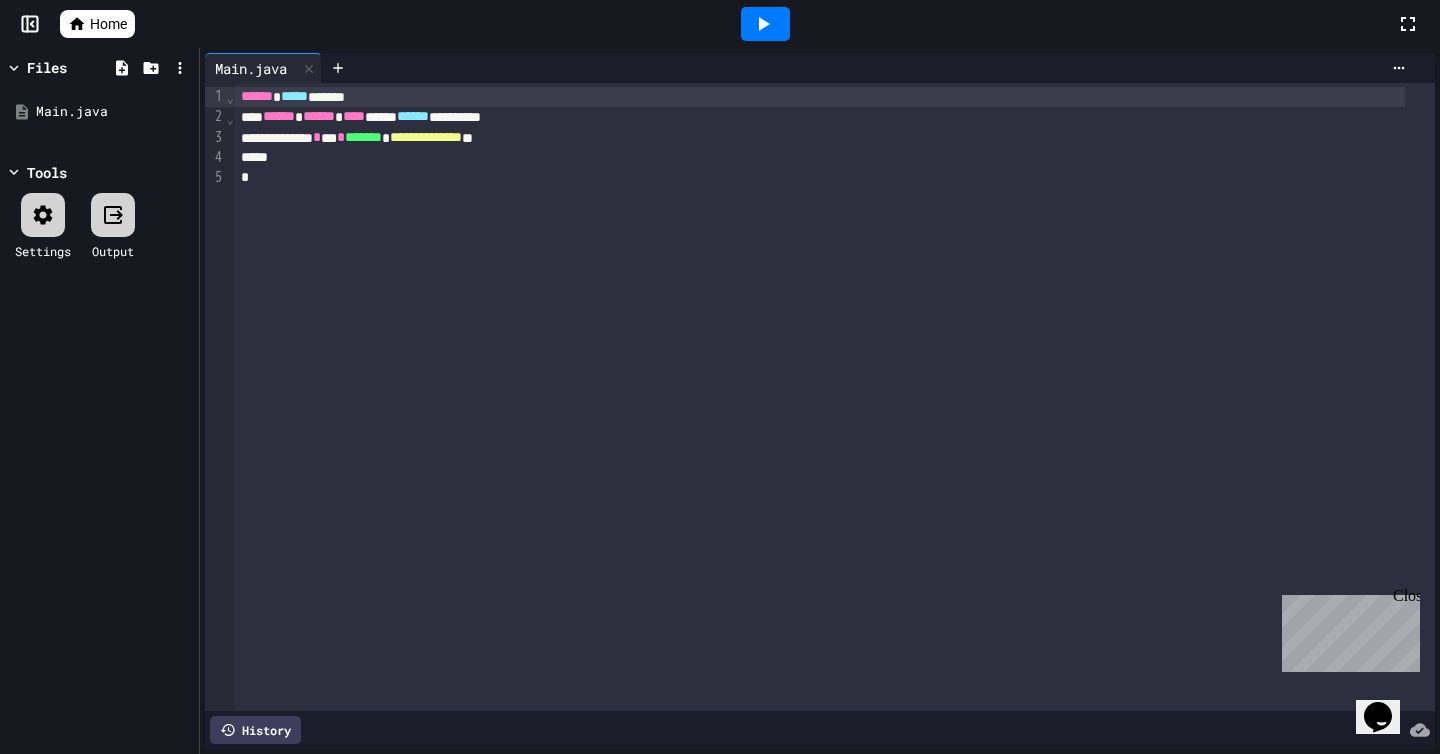 click at bounding box center [868, 68] 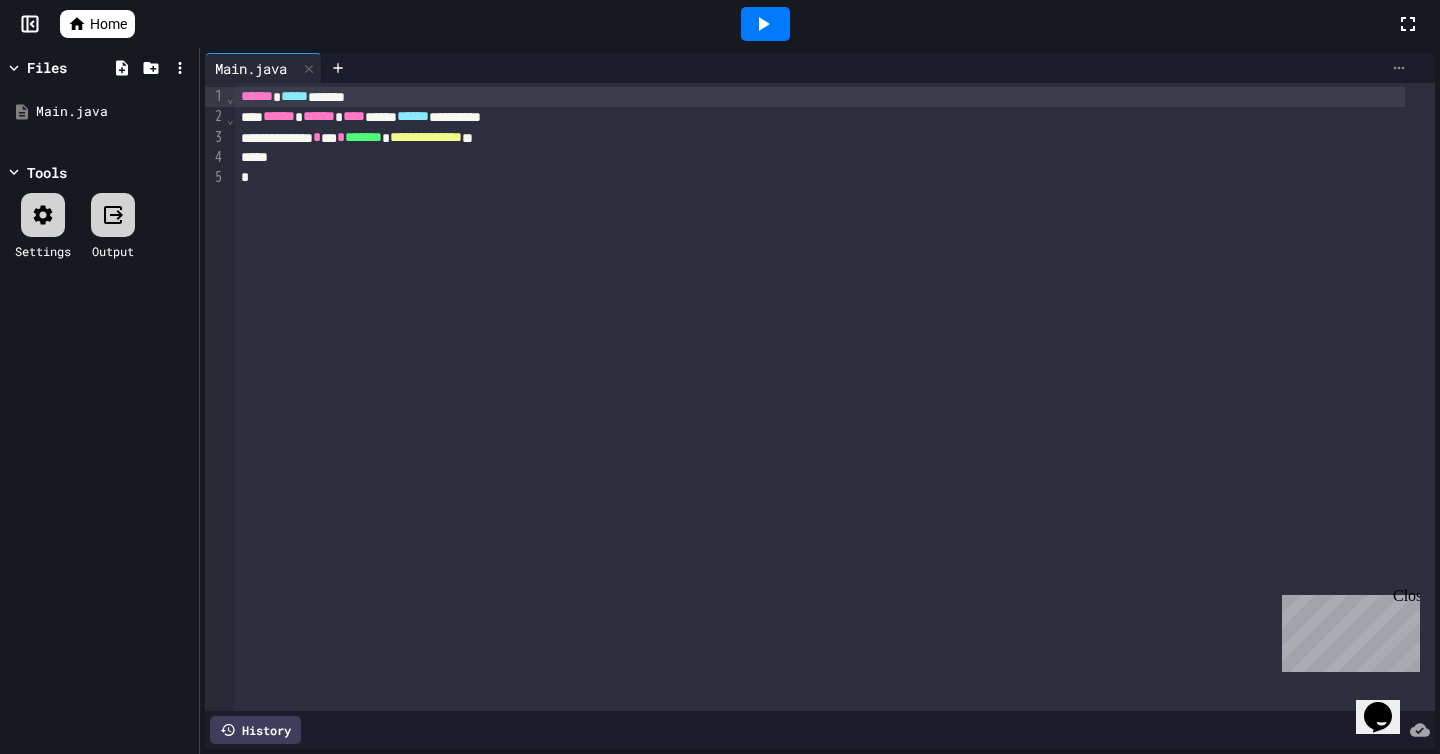 click 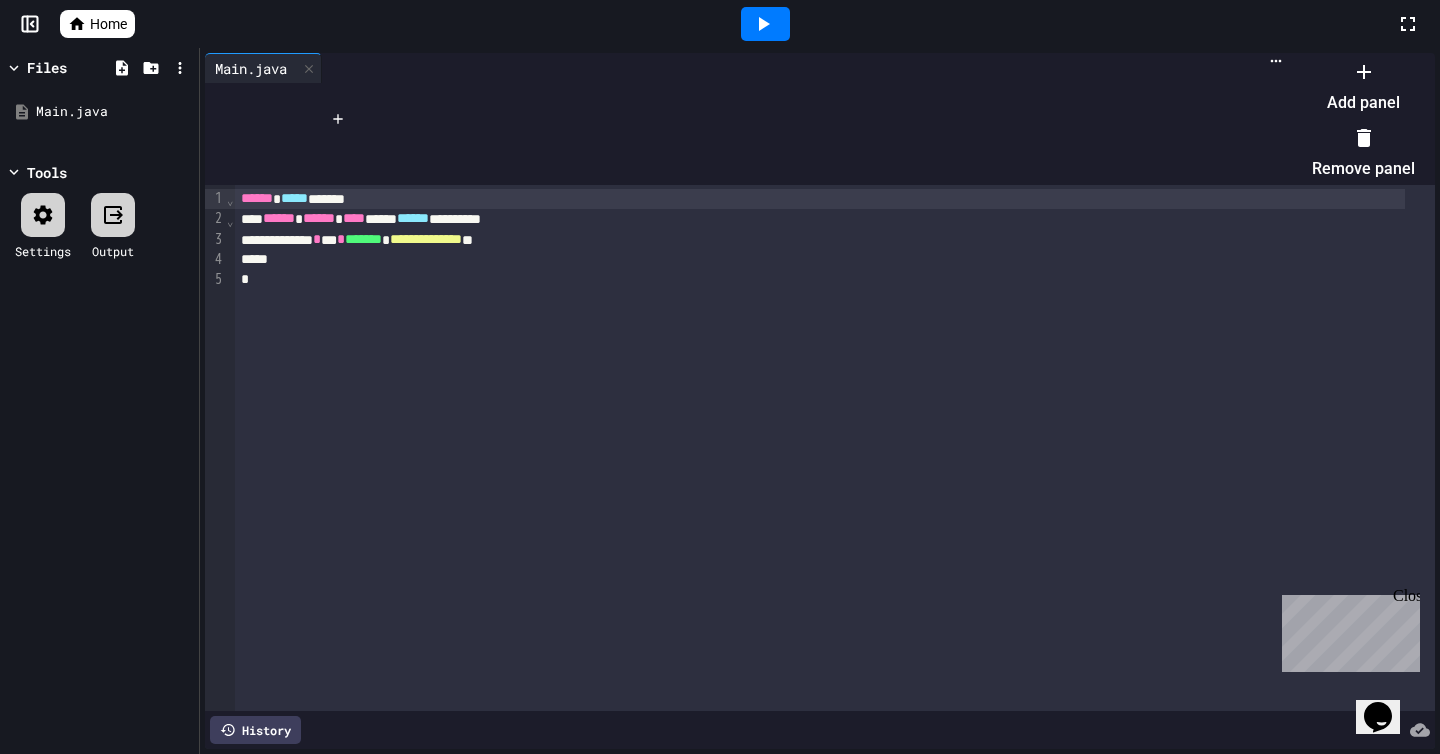 click at bounding box center (1353, 55) 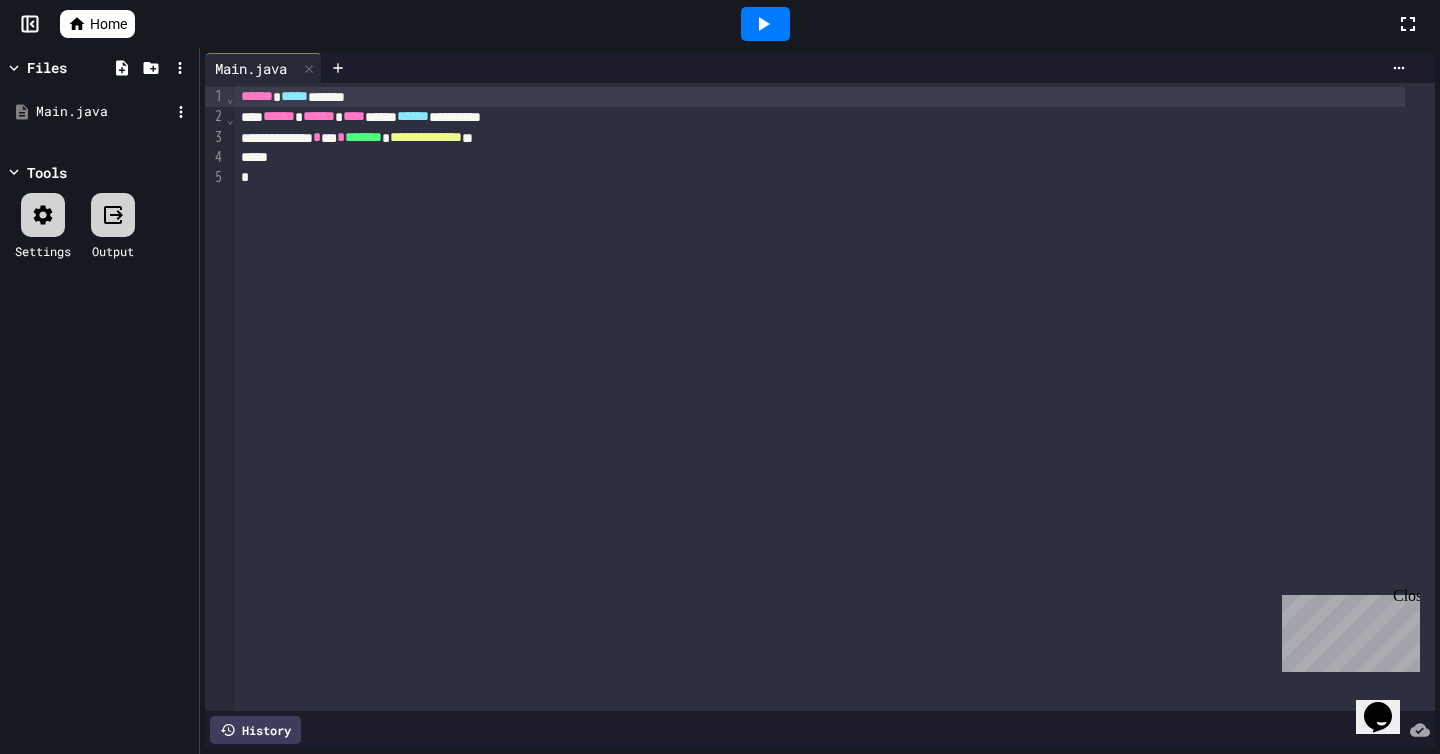 click on "Main.java" at bounding box center (103, 112) 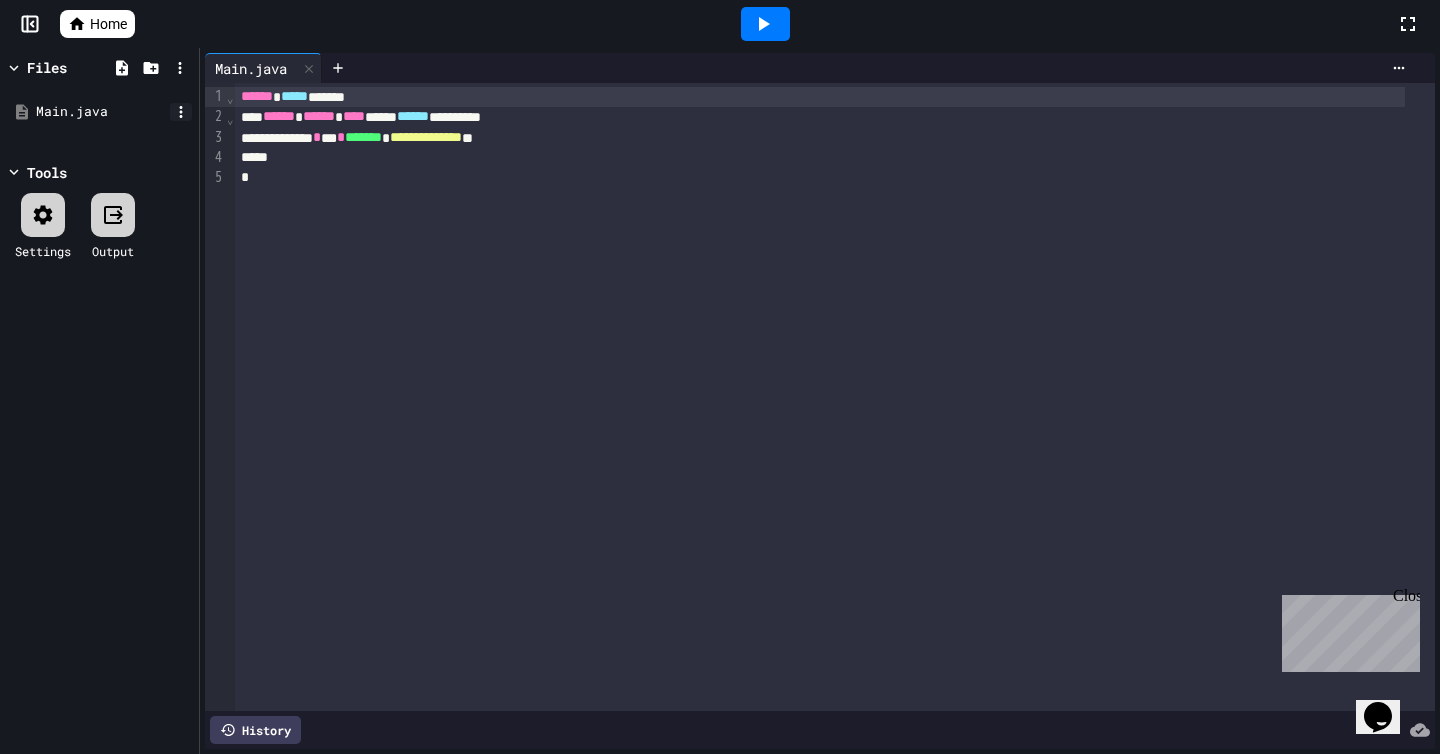 click 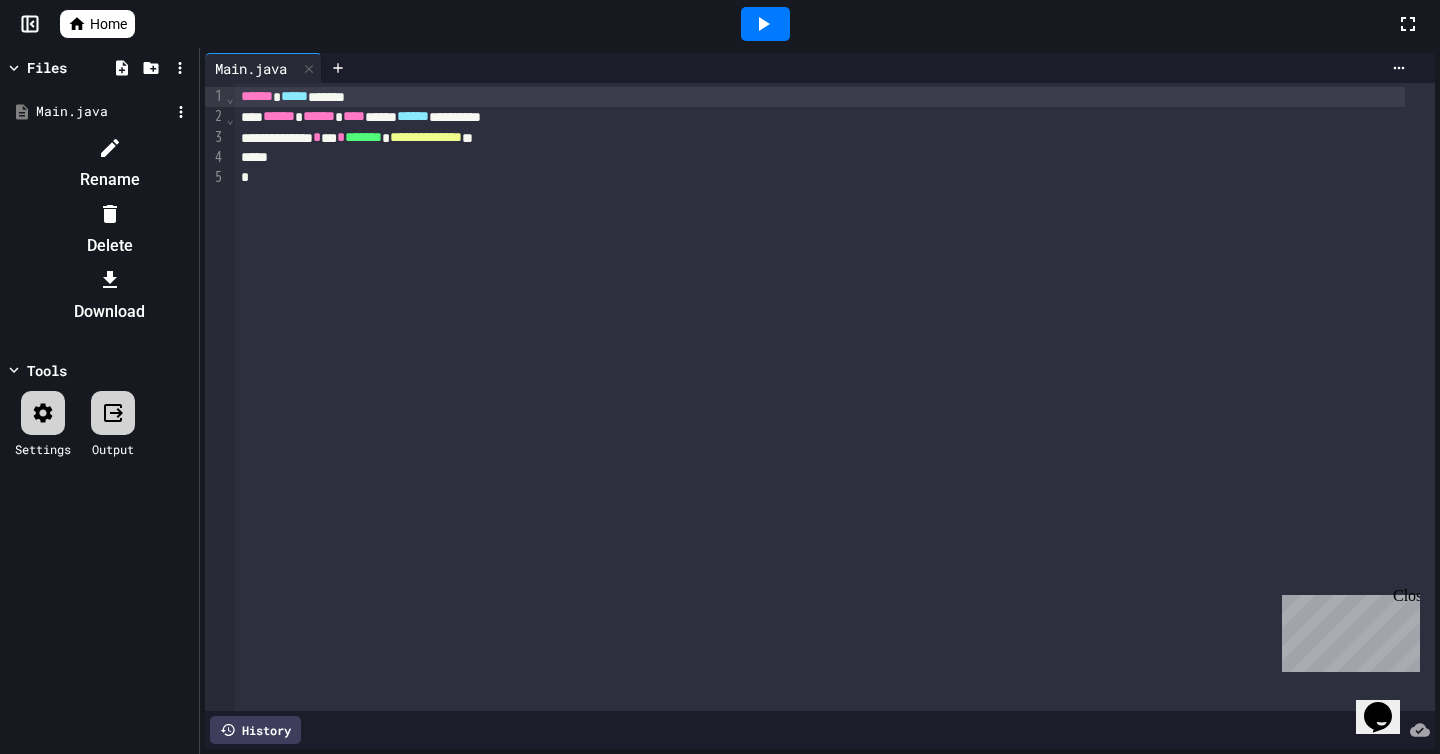 drag, startPoint x: 126, startPoint y: 305, endPoint x: 106, endPoint y: 268, distance: 42.059483 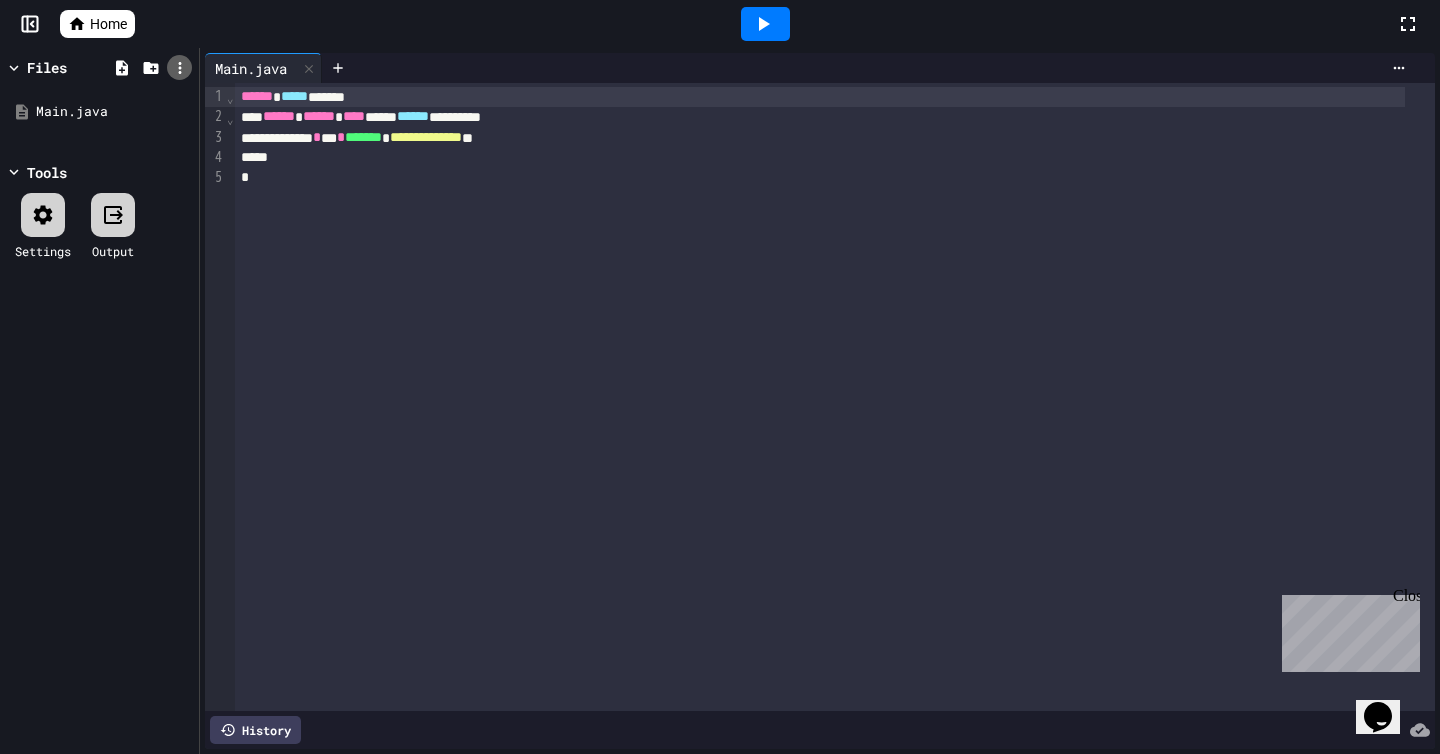 click at bounding box center [179, 67] 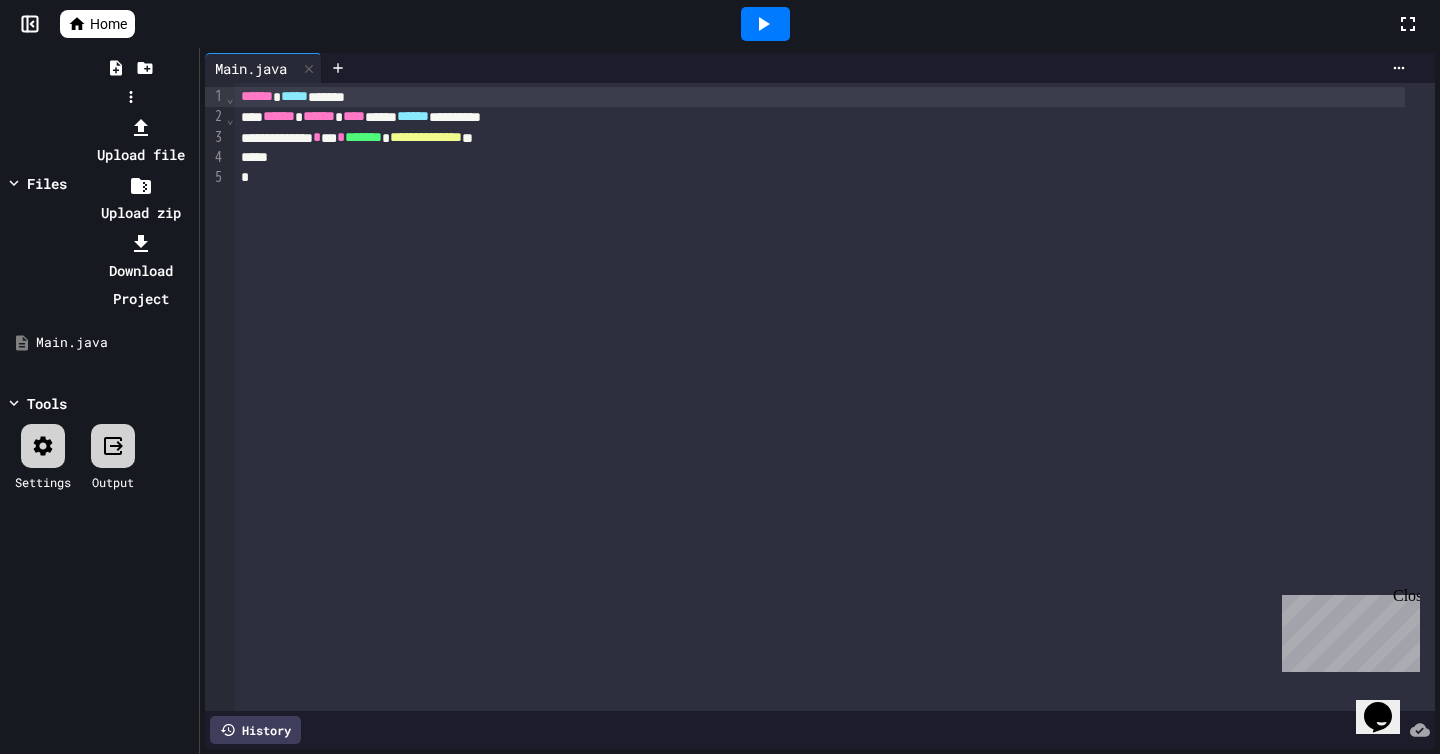 click at bounding box center (130, 113) 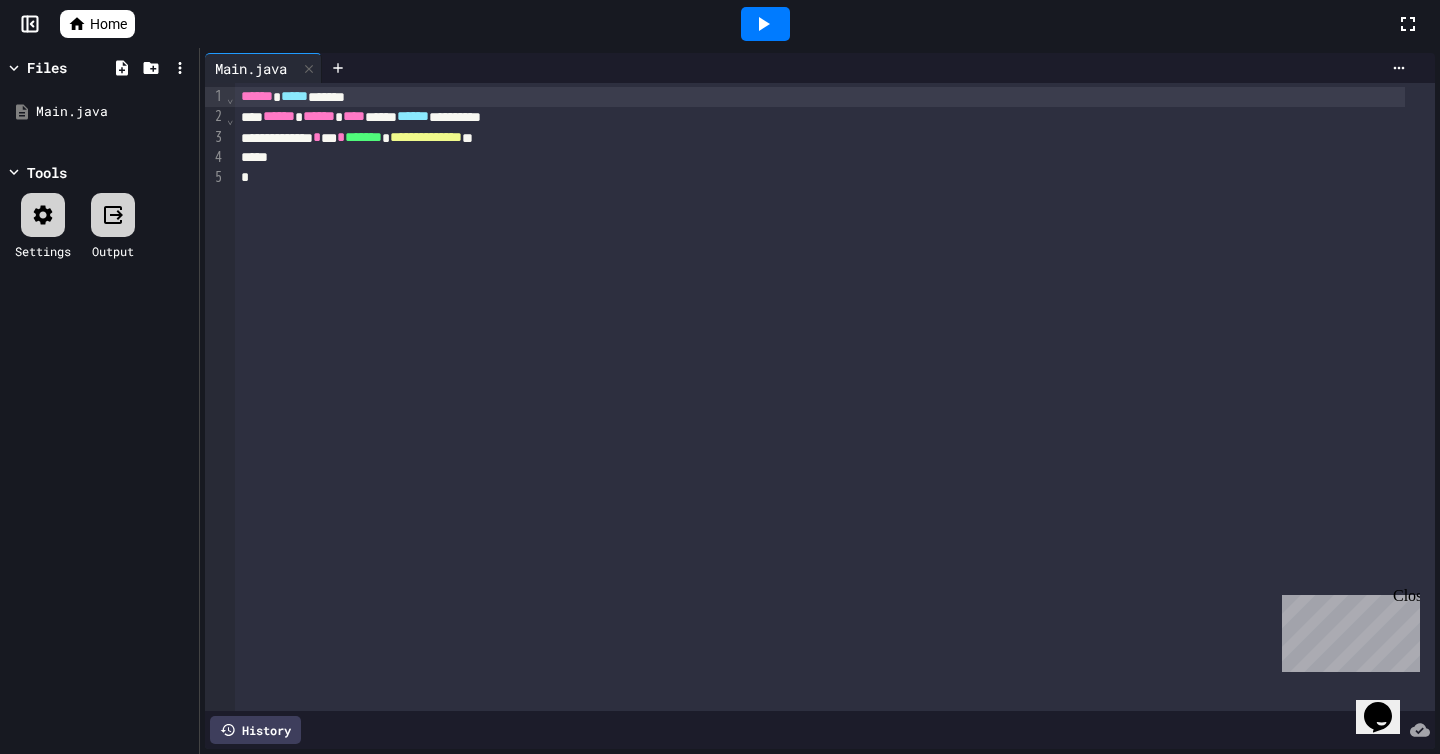 click at bounding box center [43, 215] 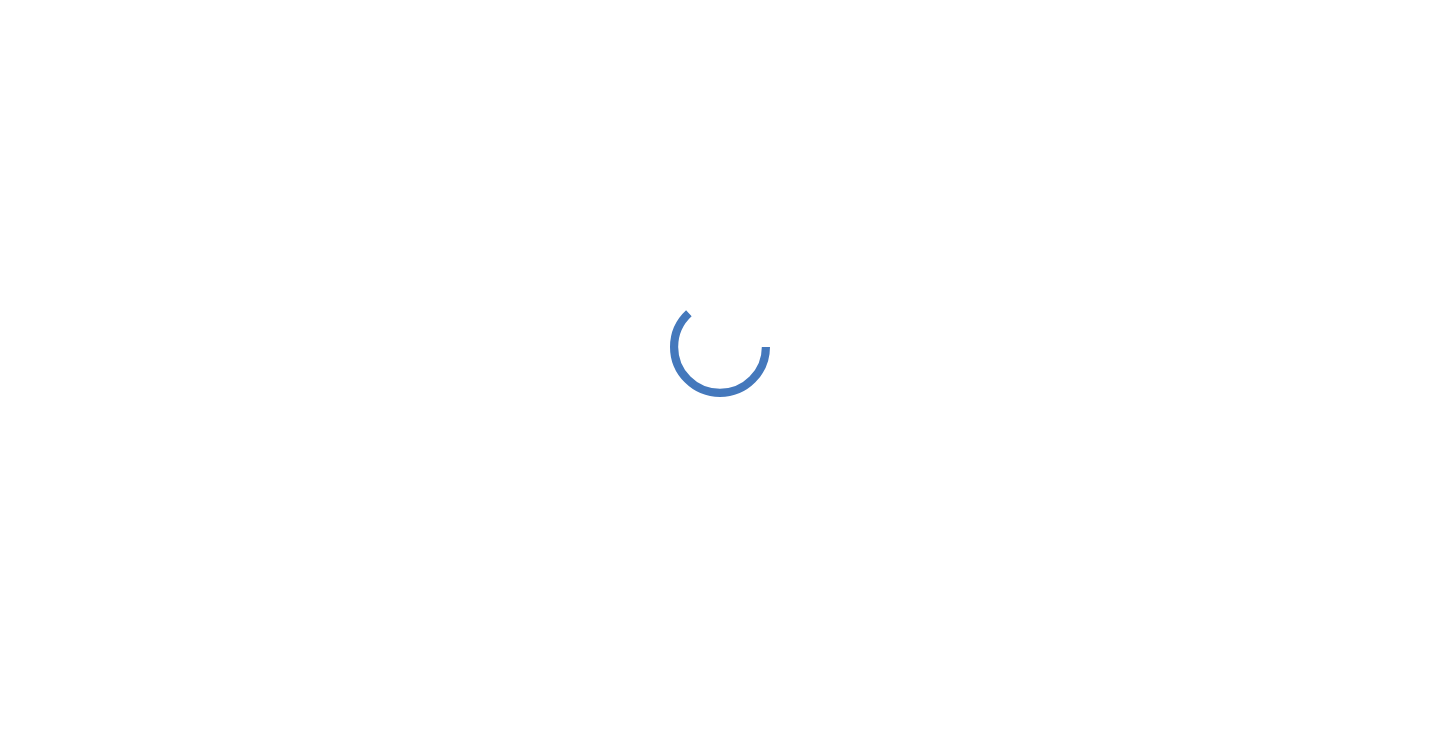 scroll, scrollTop: 0, scrollLeft: 0, axis: both 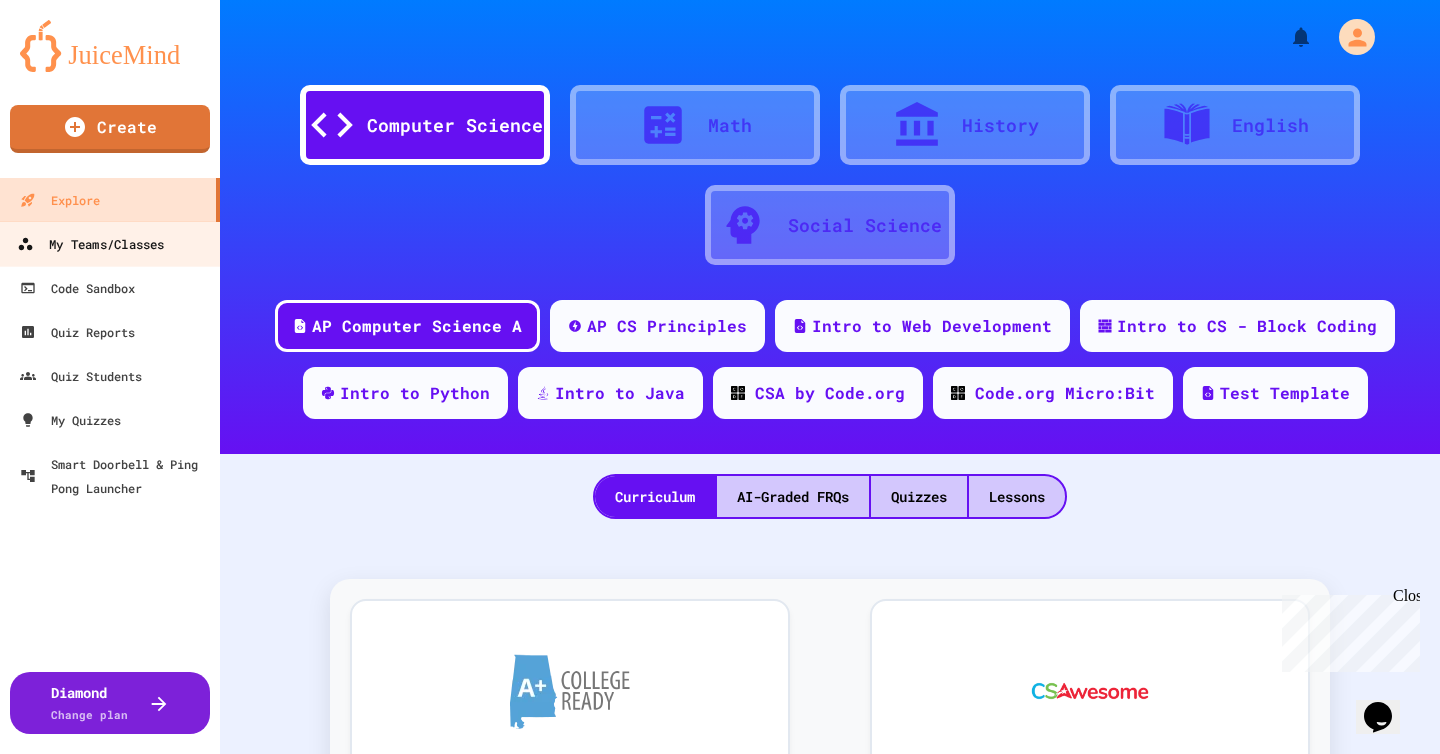 click on "My Teams/Classes" at bounding box center (90, 244) 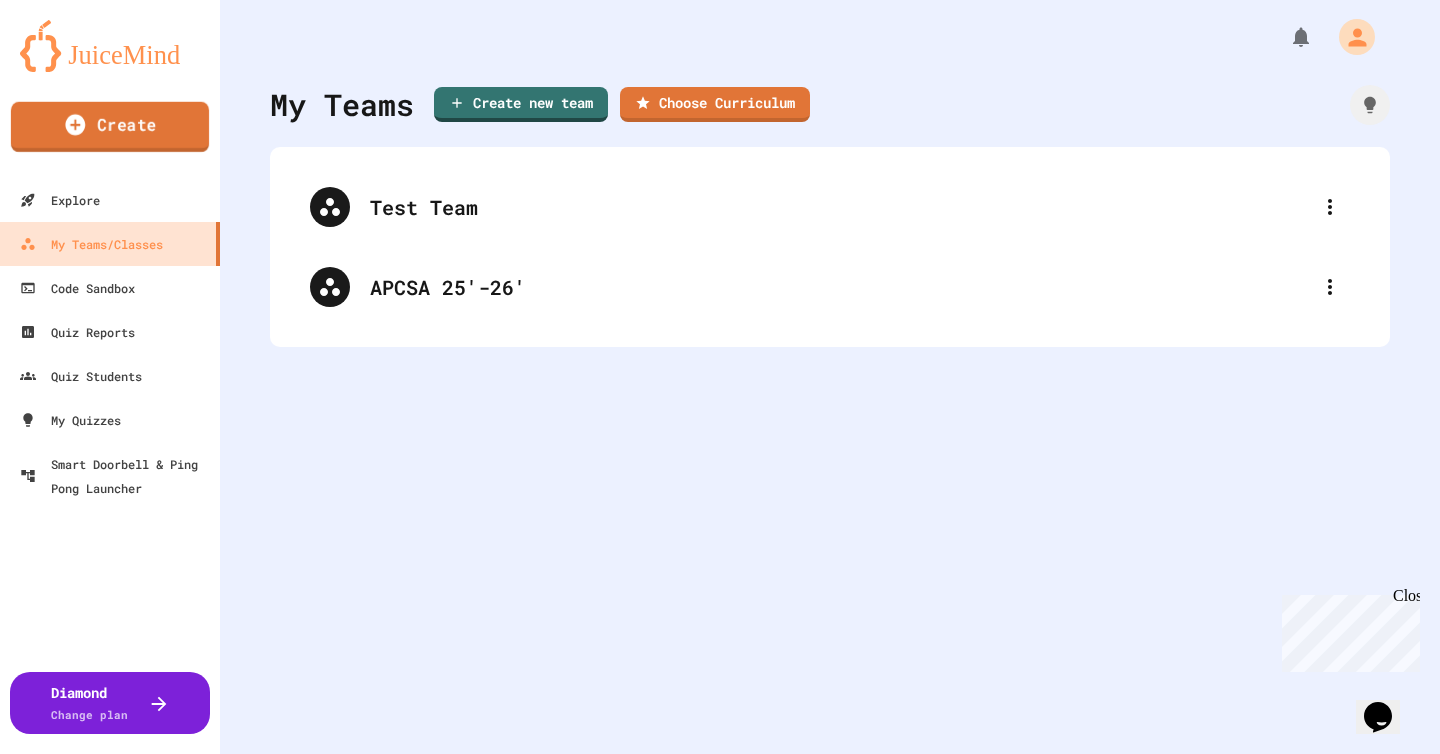 click on "Create" at bounding box center (110, 127) 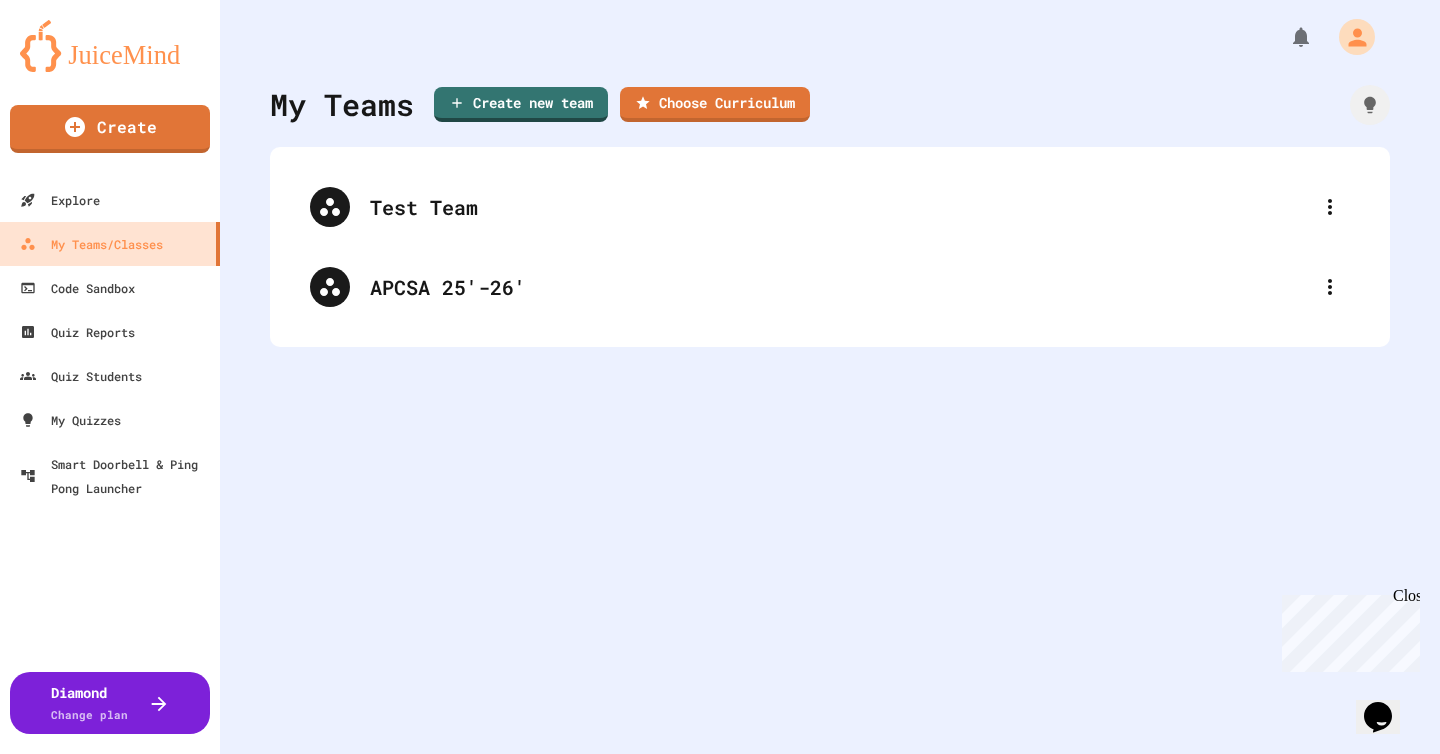 scroll, scrollTop: 98, scrollLeft: 0, axis: vertical 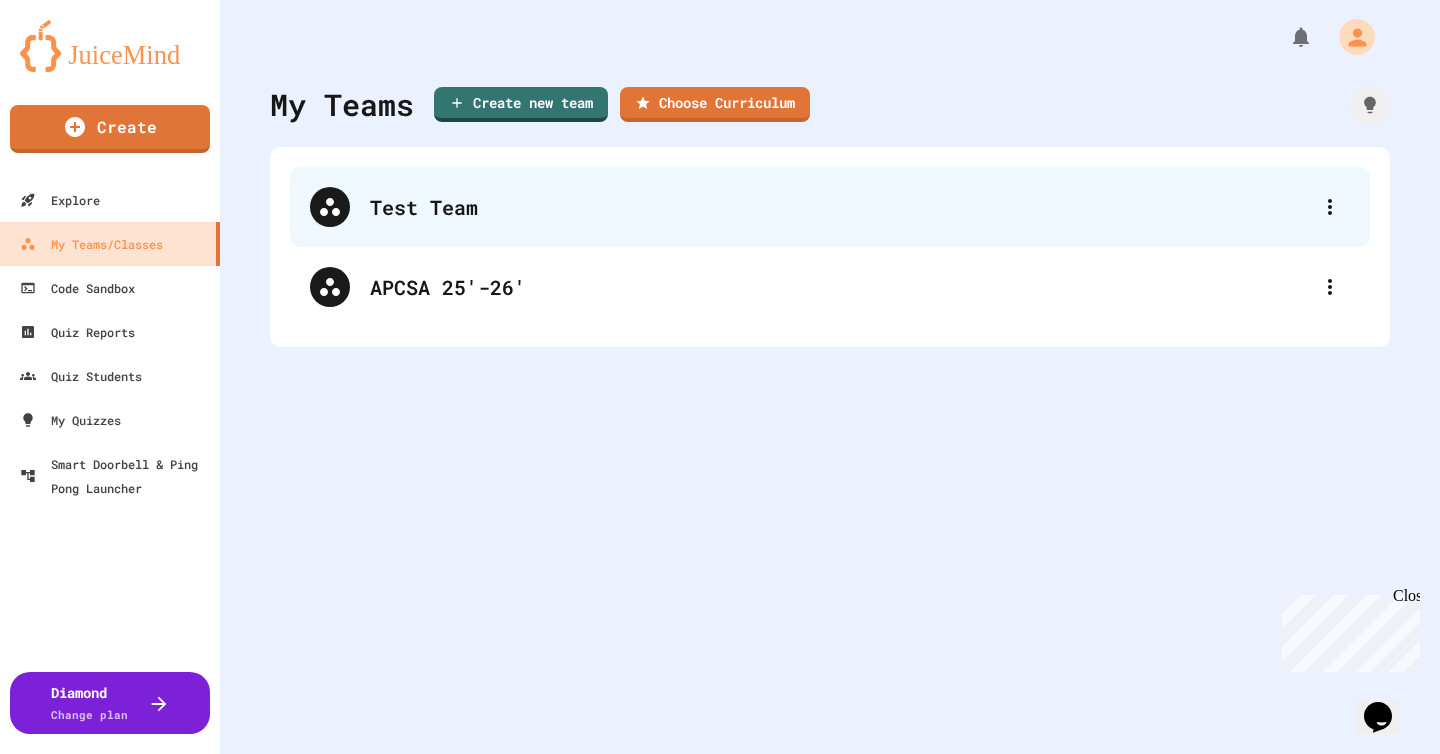 click on "Test Team" at bounding box center [840, 207] 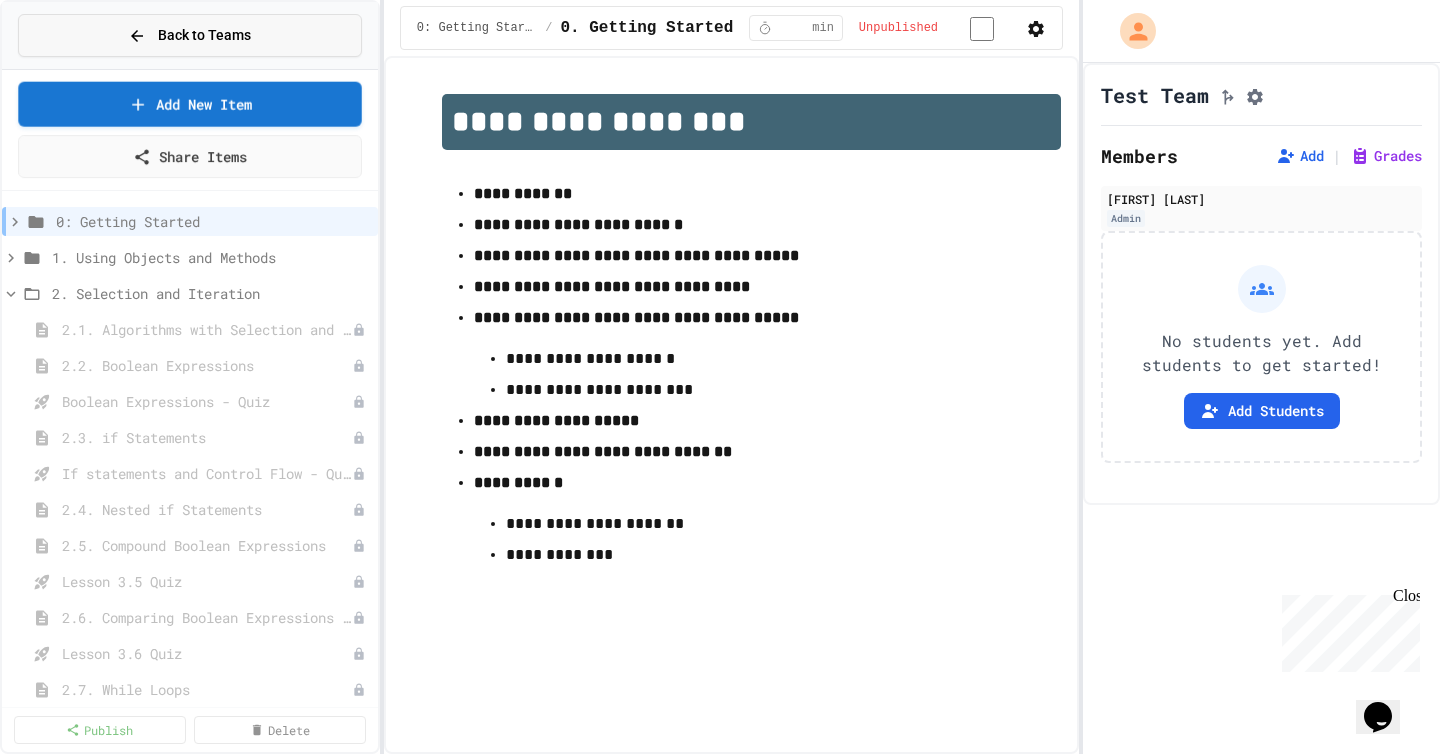 click on "Back to Teams" at bounding box center (190, 35) 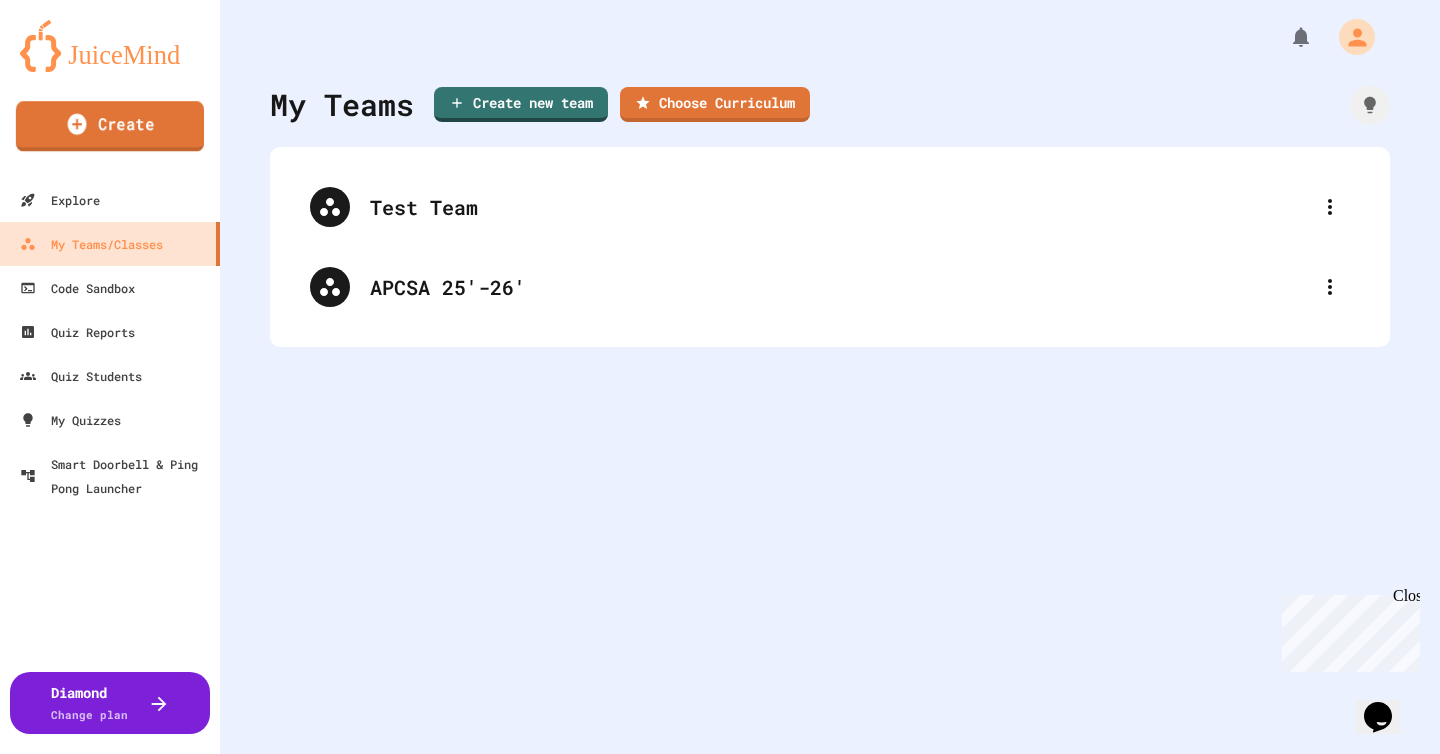 click on "Create" at bounding box center [110, 126] 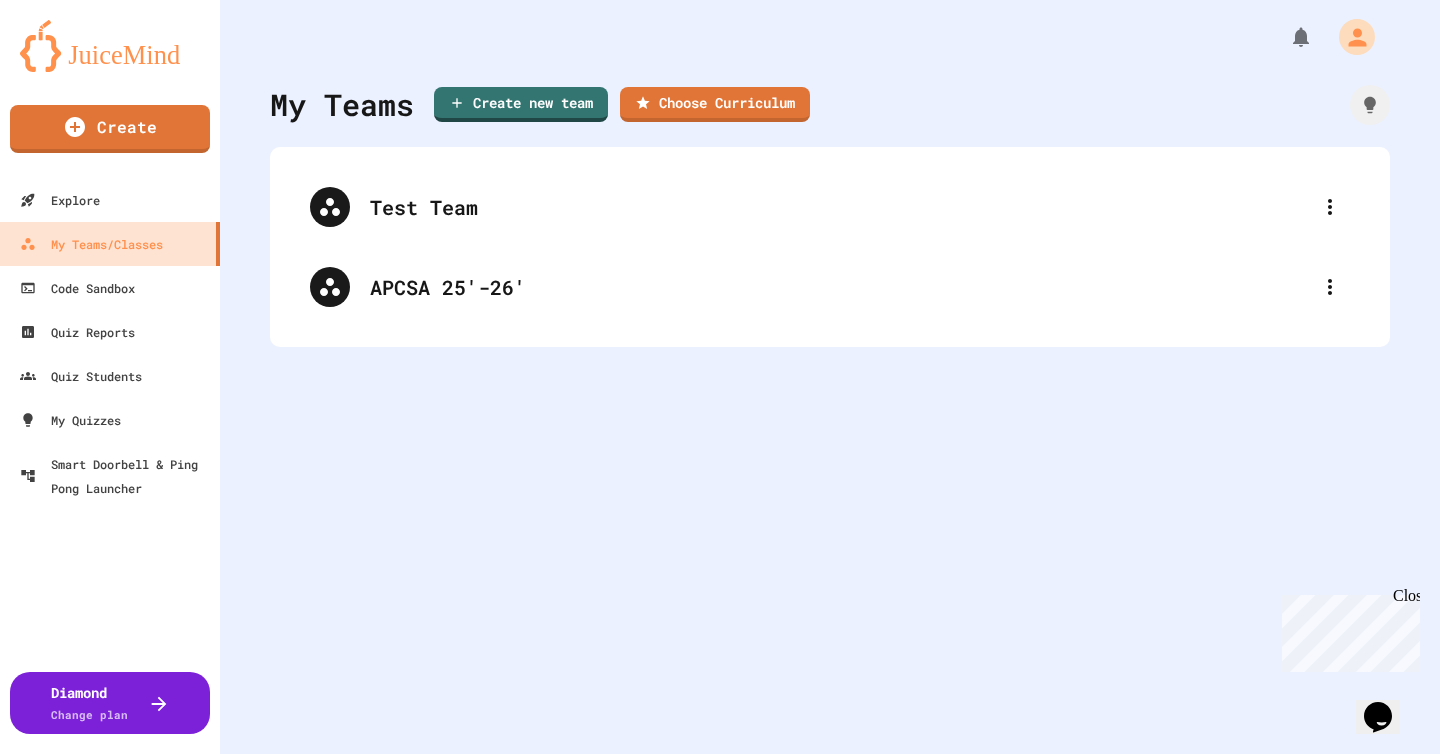 click on "Team" at bounding box center [308, 1206] 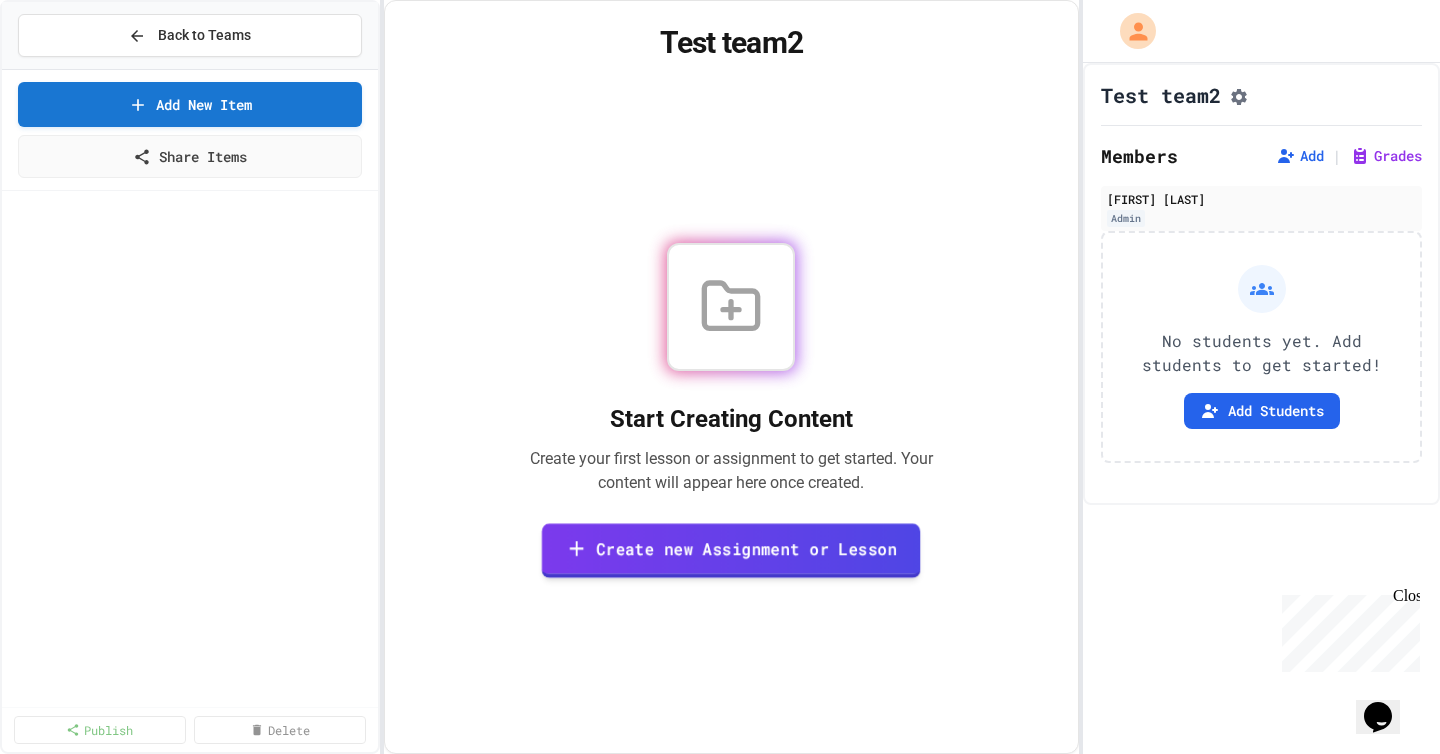 click on "Create new Assignment or Lesson" at bounding box center (731, 550) 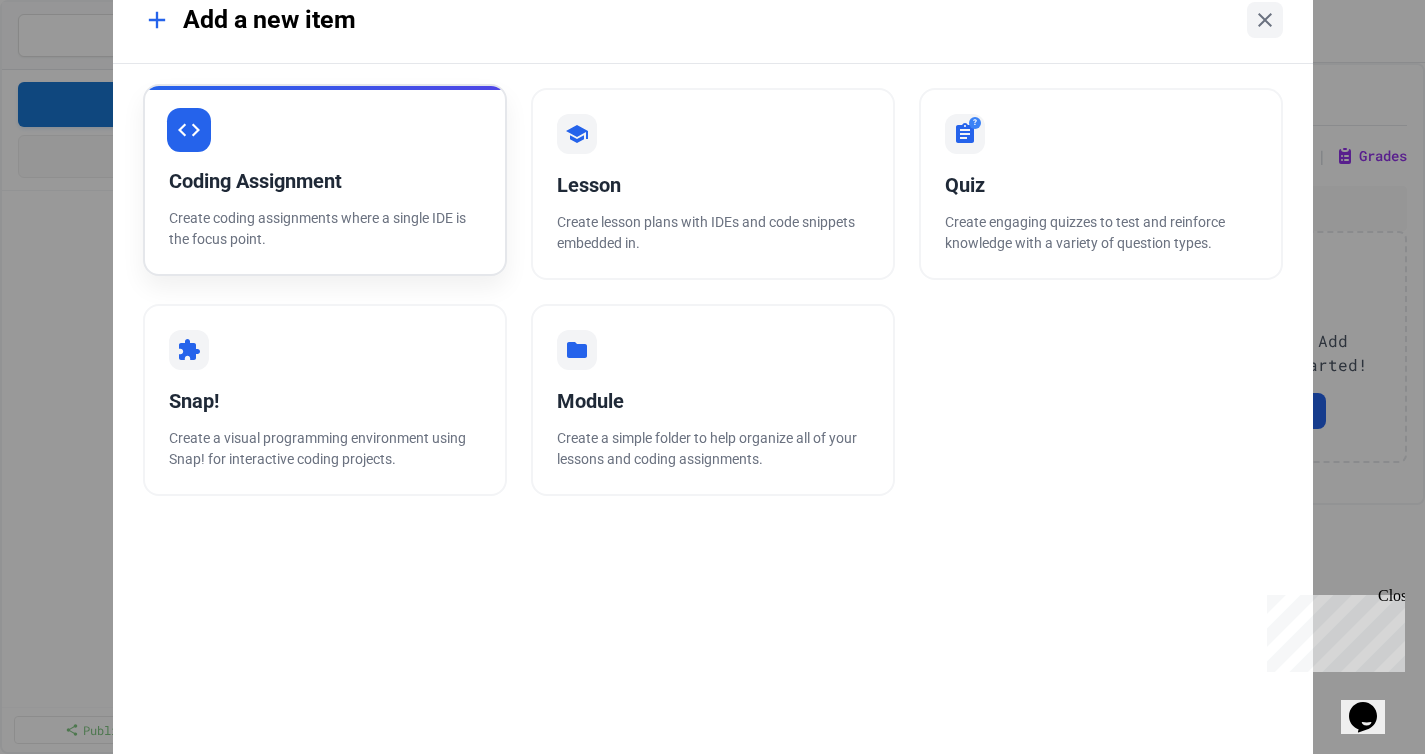 click on "Create coding assignments where a single IDE is the focus point." at bounding box center [325, 229] 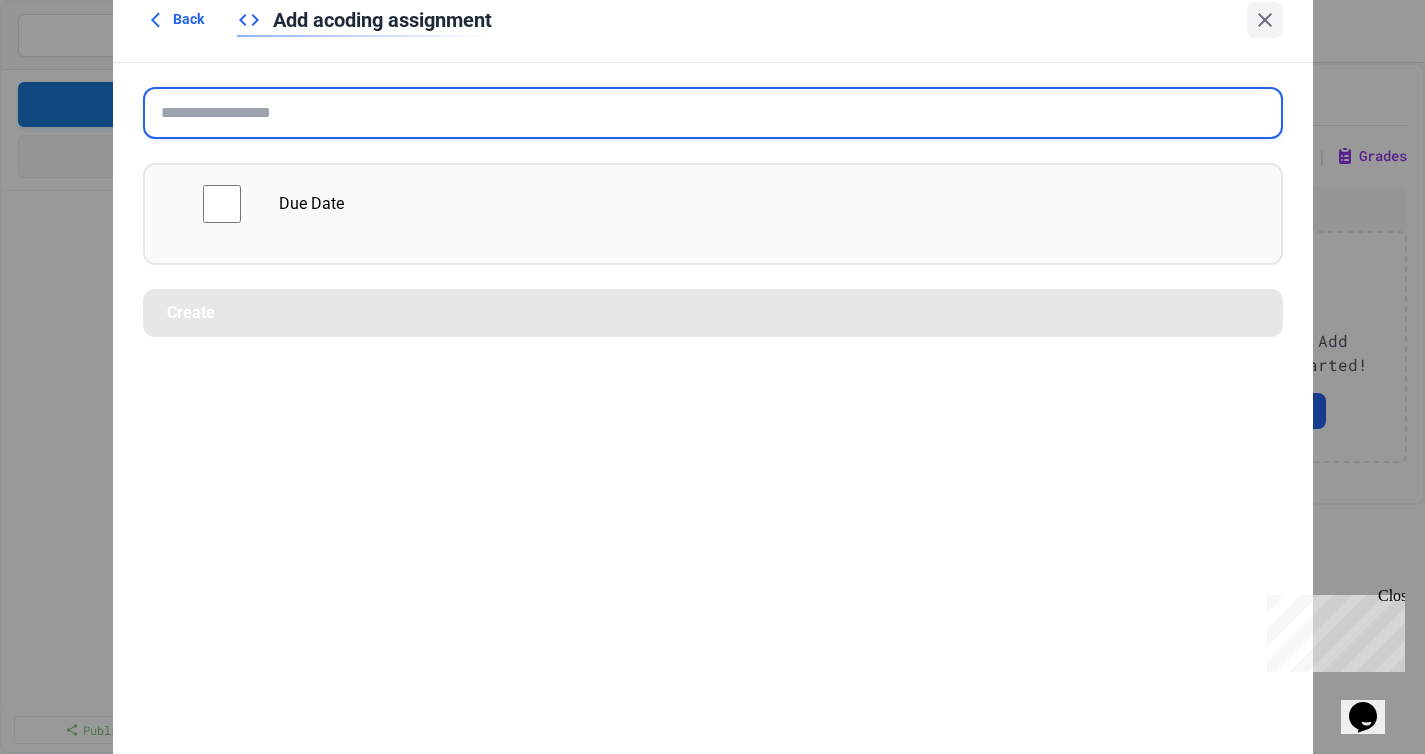 click at bounding box center (713, 113) 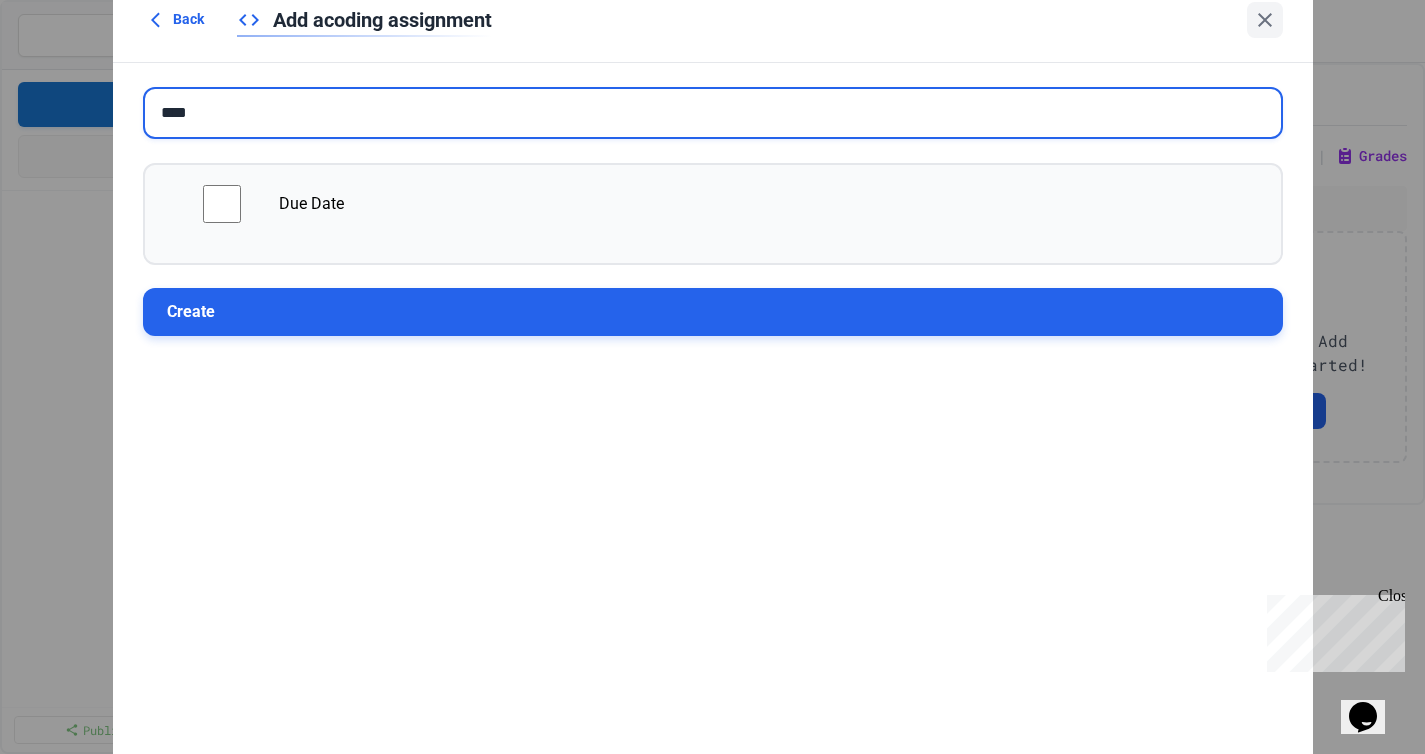 scroll, scrollTop: 23, scrollLeft: 0, axis: vertical 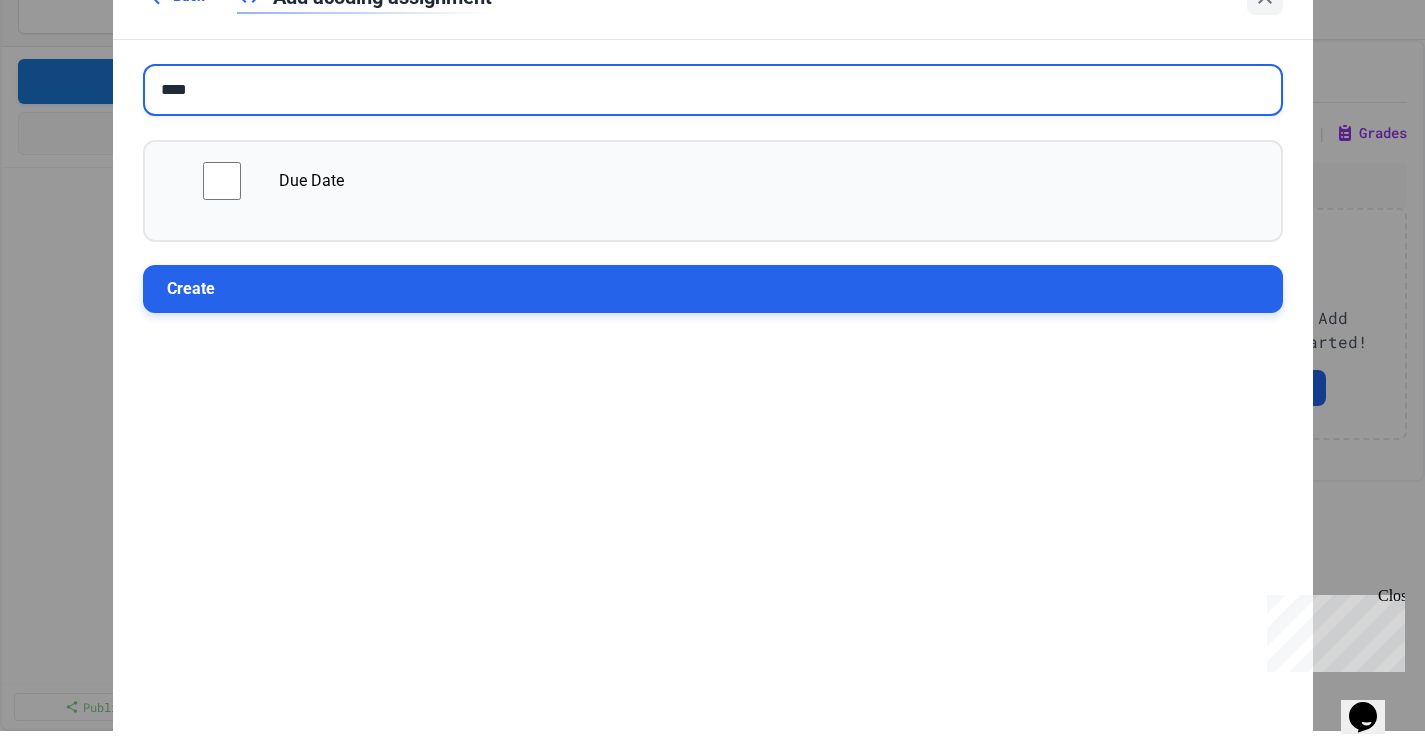 type on "****" 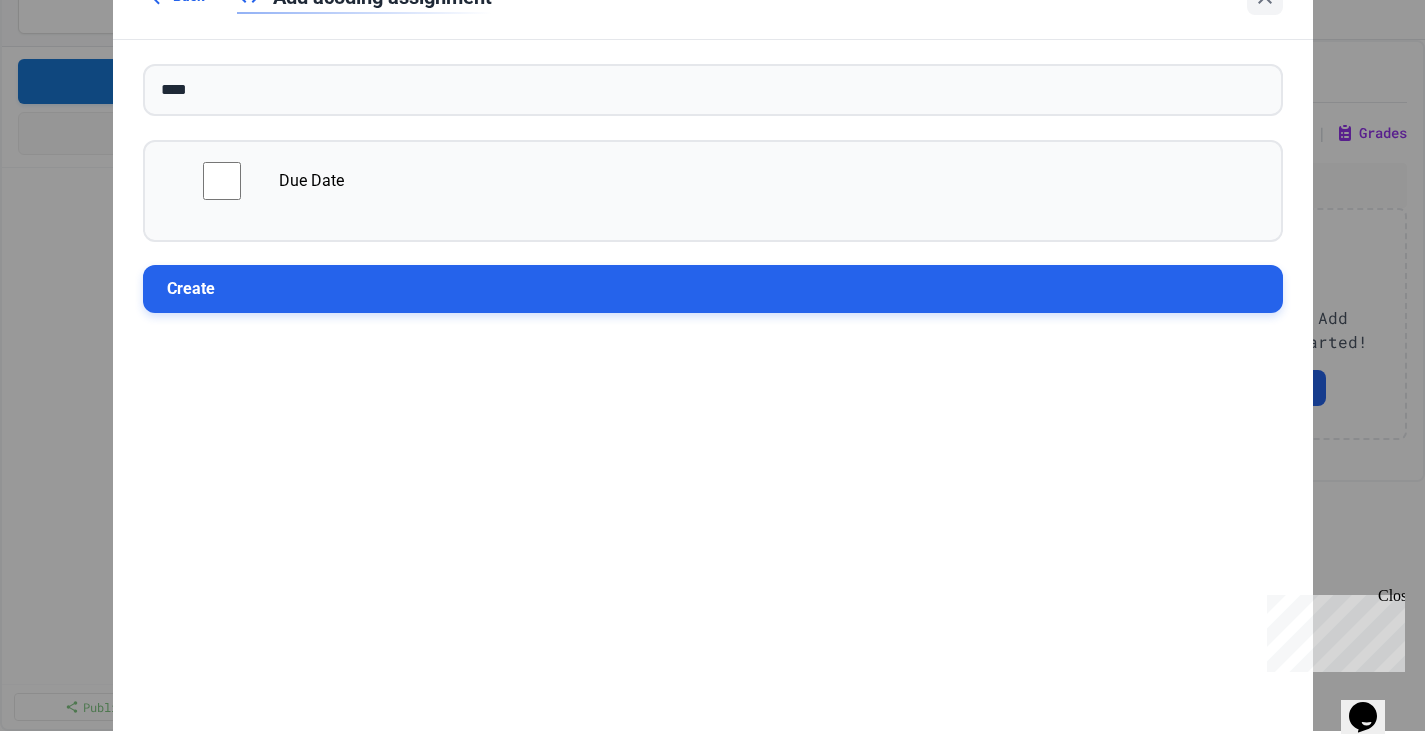 click on "Create" at bounding box center [713, 289] 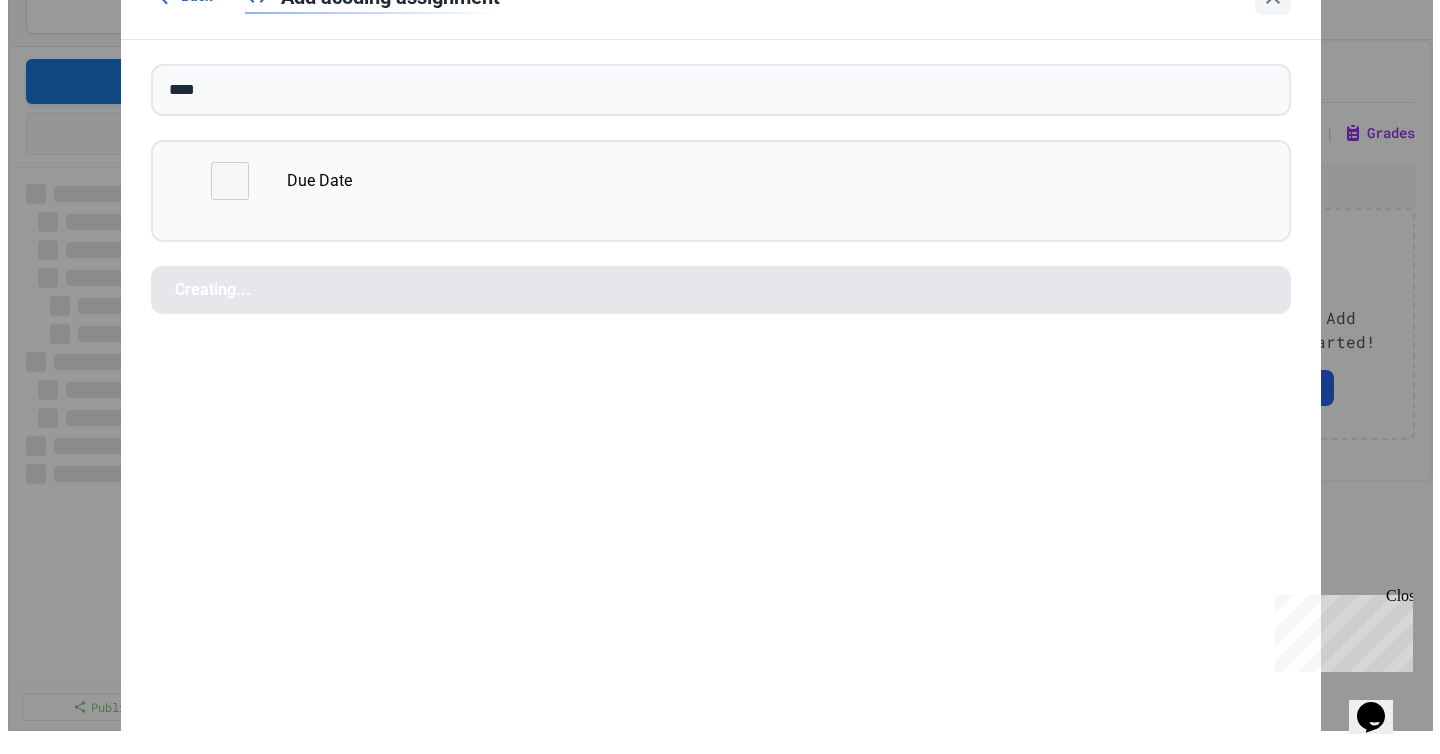 scroll, scrollTop: 0, scrollLeft: 0, axis: both 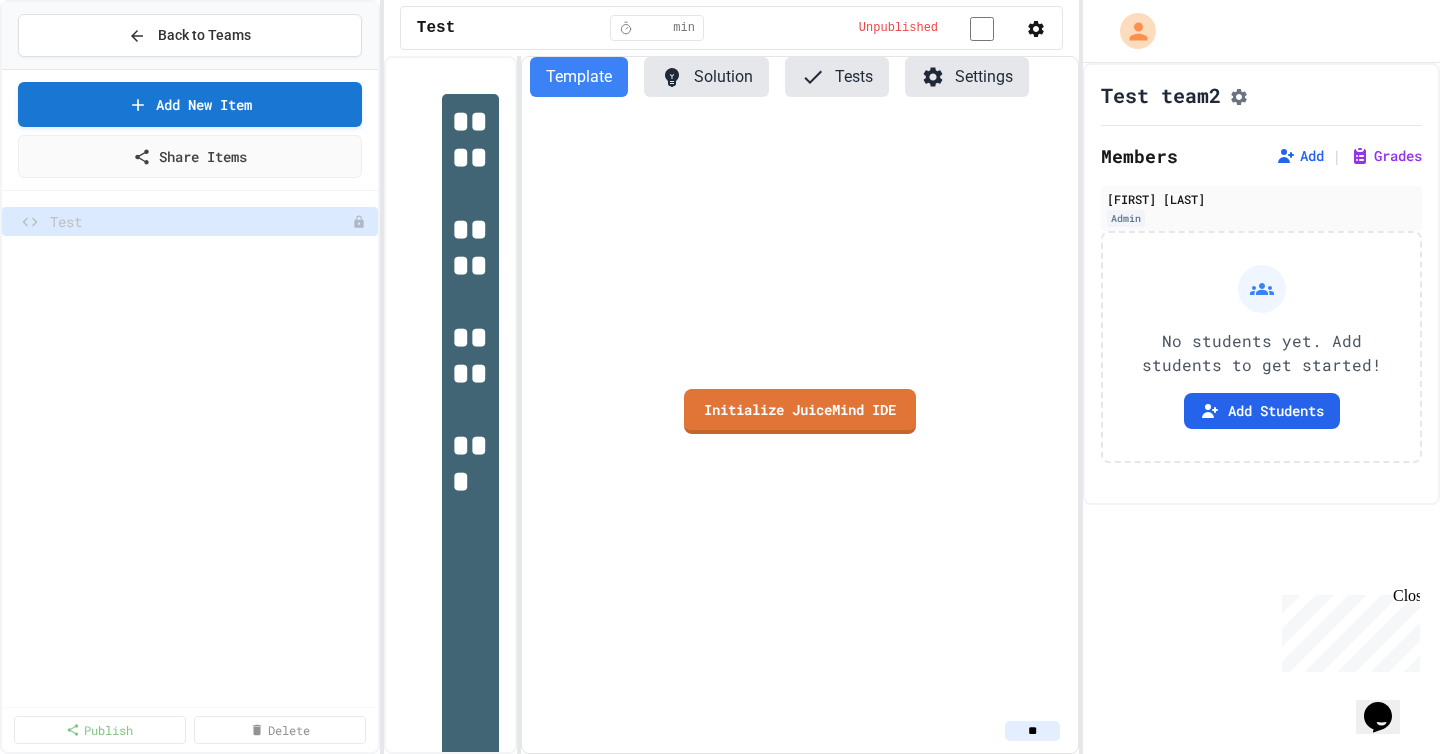 click on "Settings" at bounding box center (967, 77) 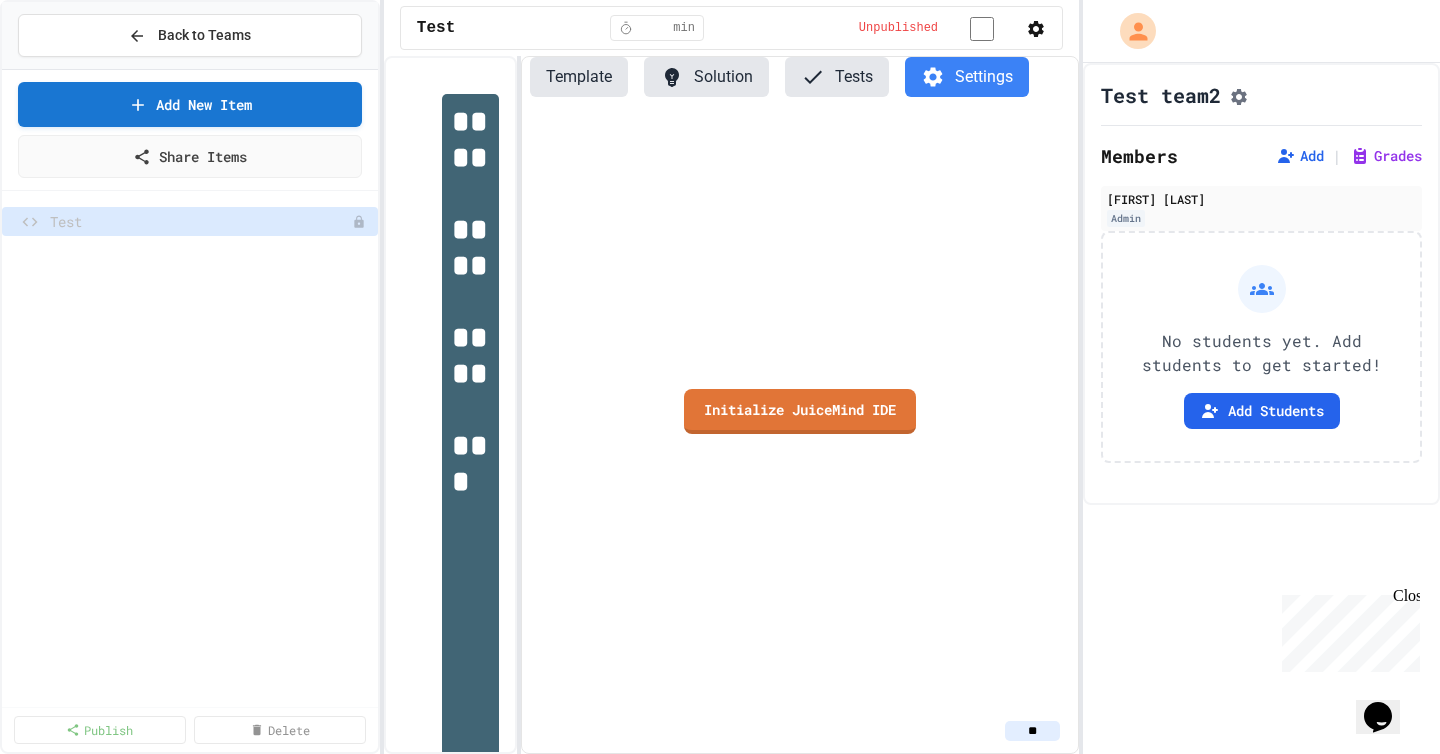 click on "Initialize JuiceMind IDE" at bounding box center (800, 411) 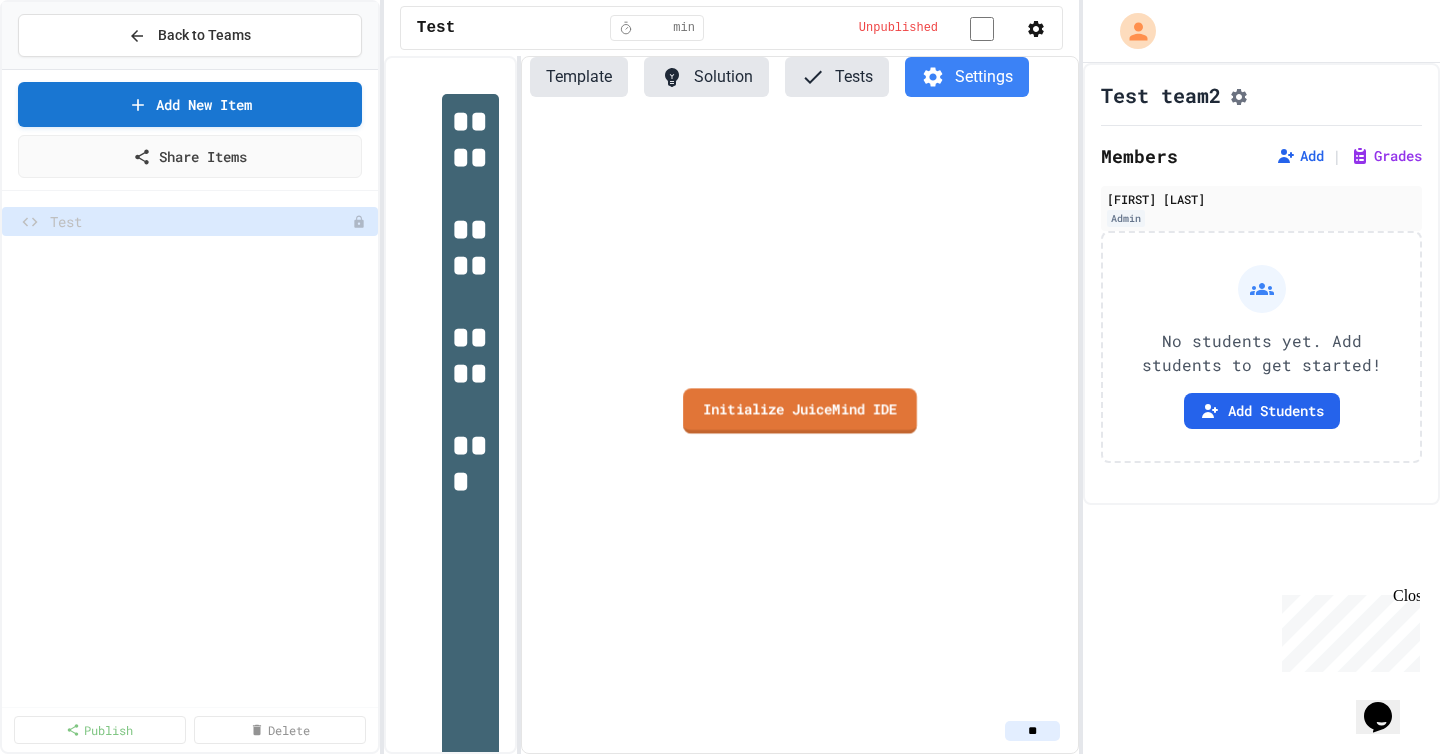click on "Initialize JuiceMind IDE" at bounding box center [800, 410] 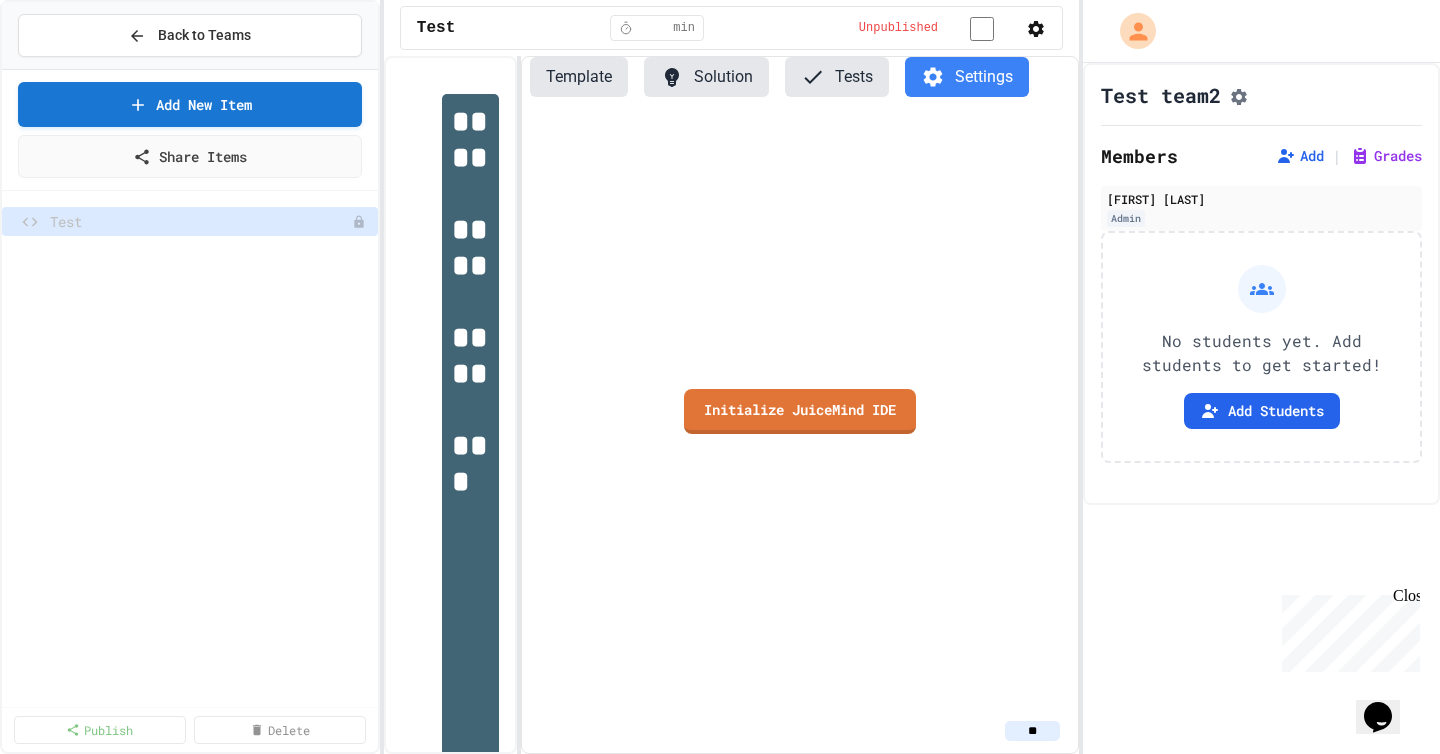 click on "**********" at bounding box center (720, 377) 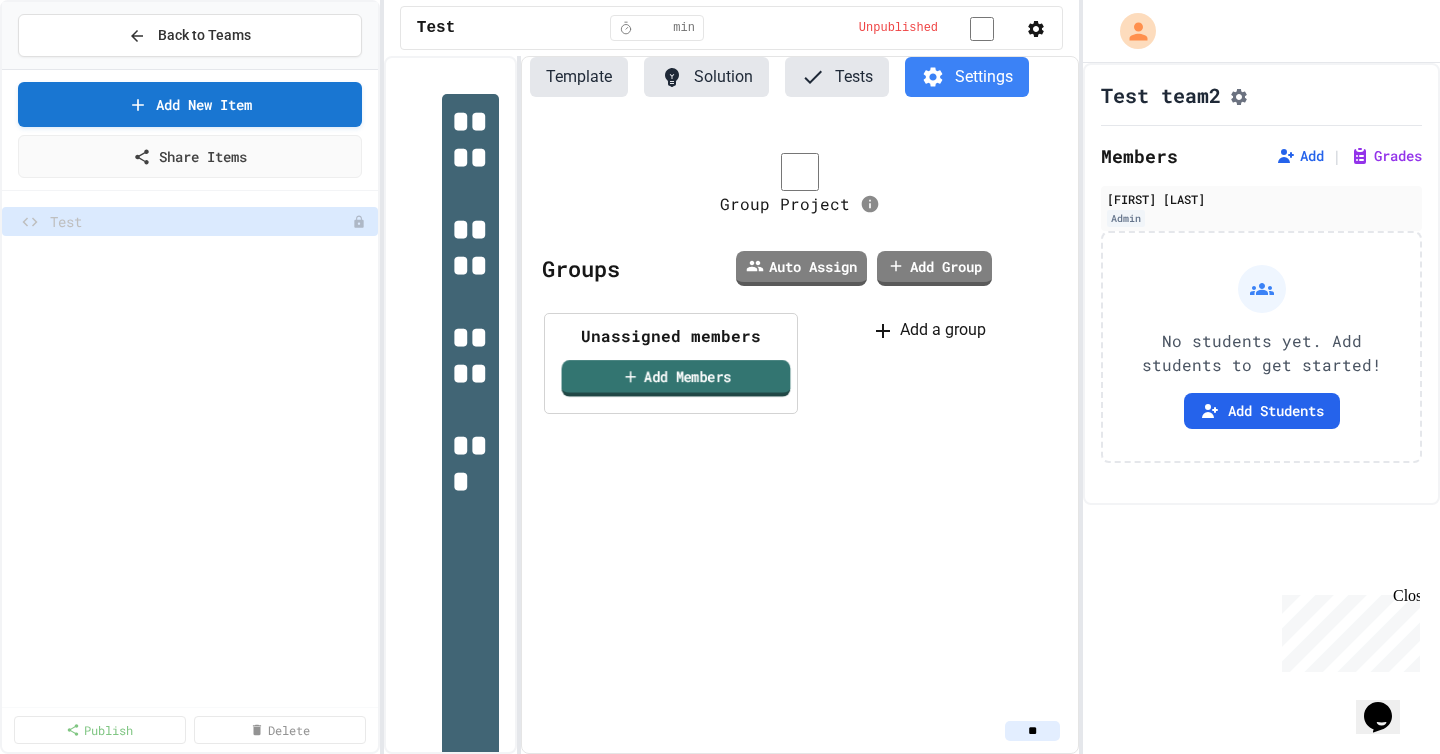 click on "Add Members" at bounding box center [675, 378] 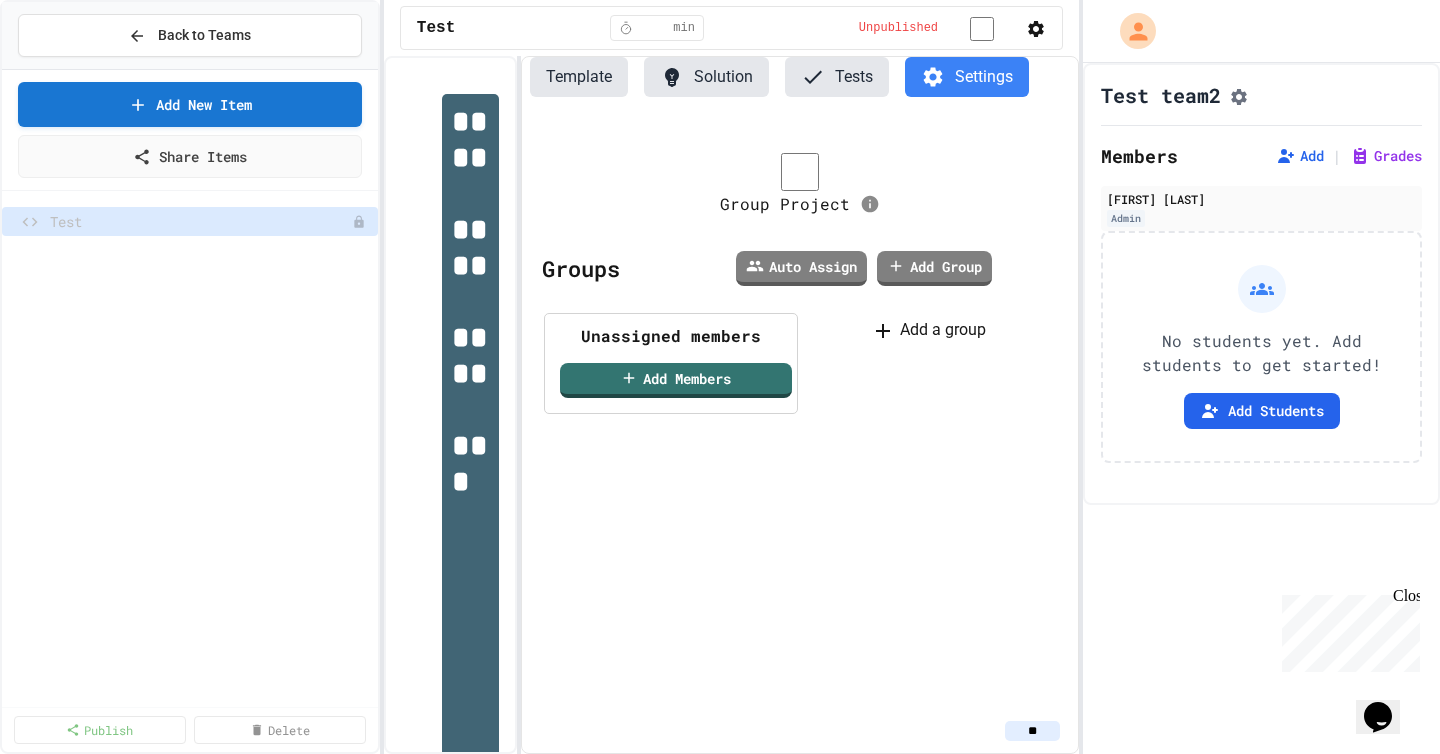 click on "https://play.juicemind.com/joinTeam/Yks0Xe1NozuC5312L1Fh" at bounding box center (681, 873) 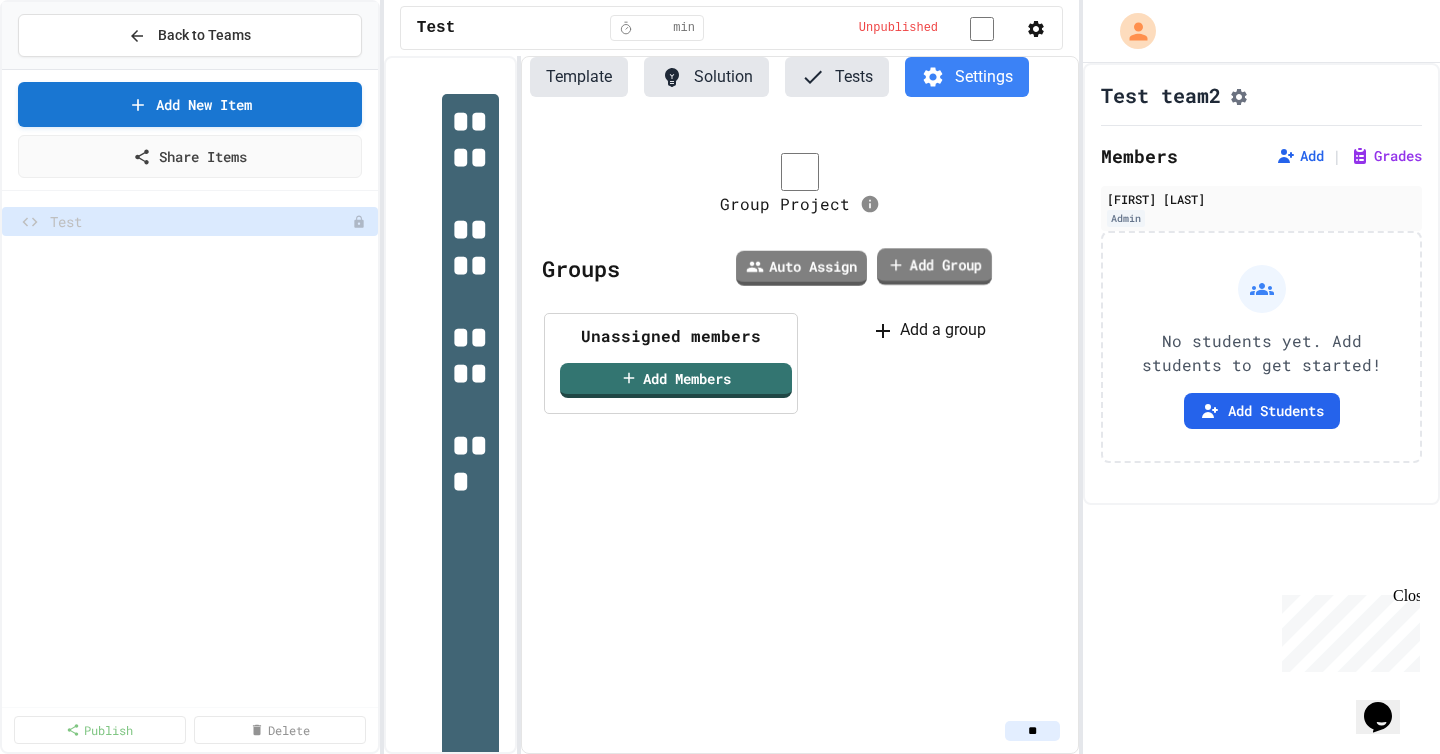 click on "Add Group" at bounding box center [934, 266] 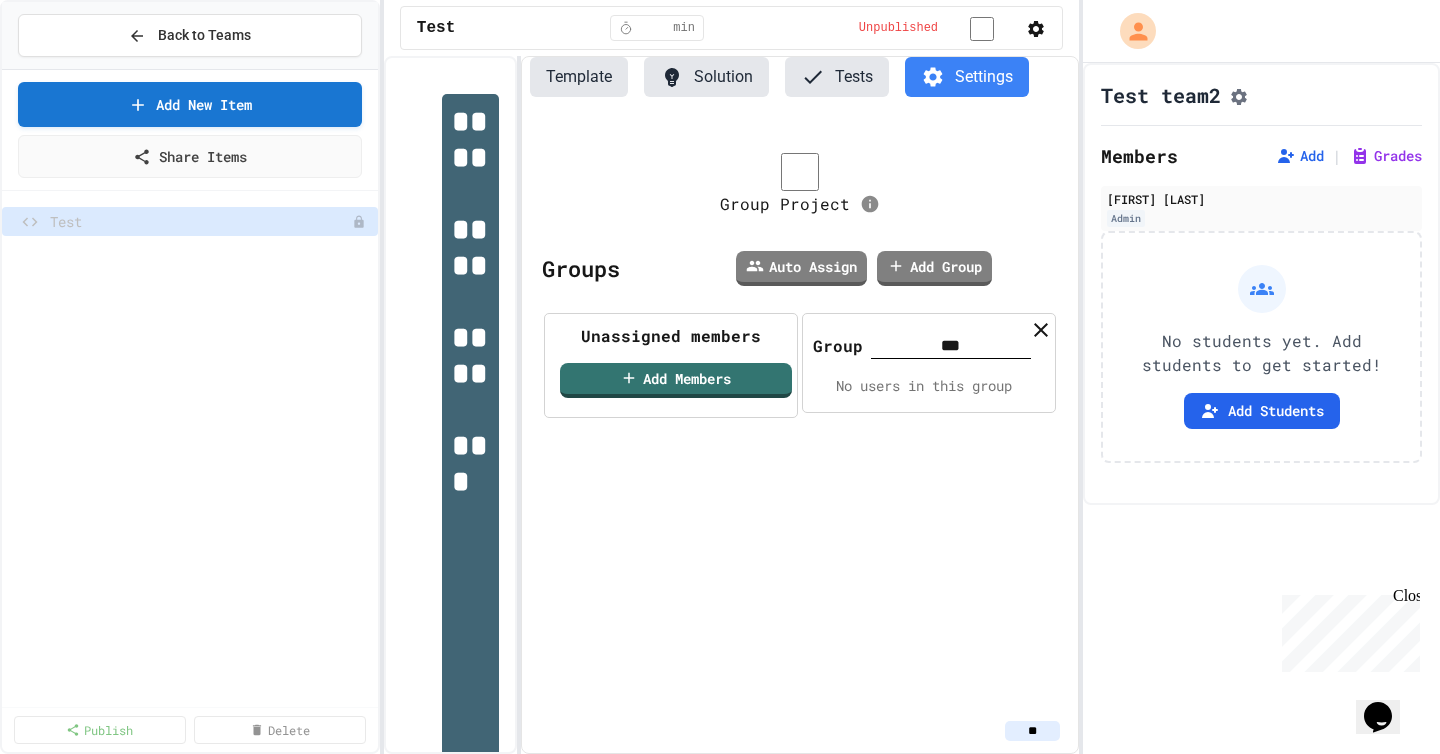 click on "***" at bounding box center [951, 346] 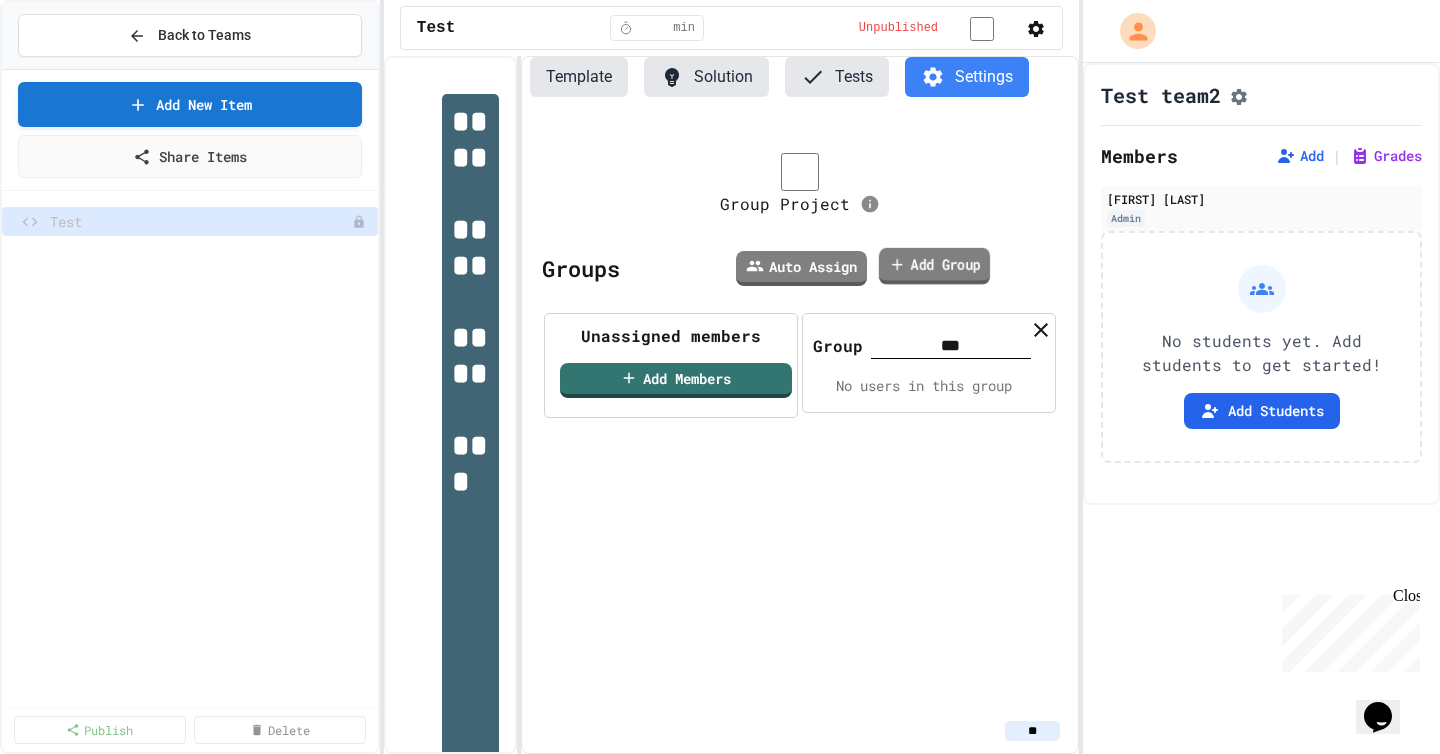 click on "Add Group" at bounding box center (934, 266) 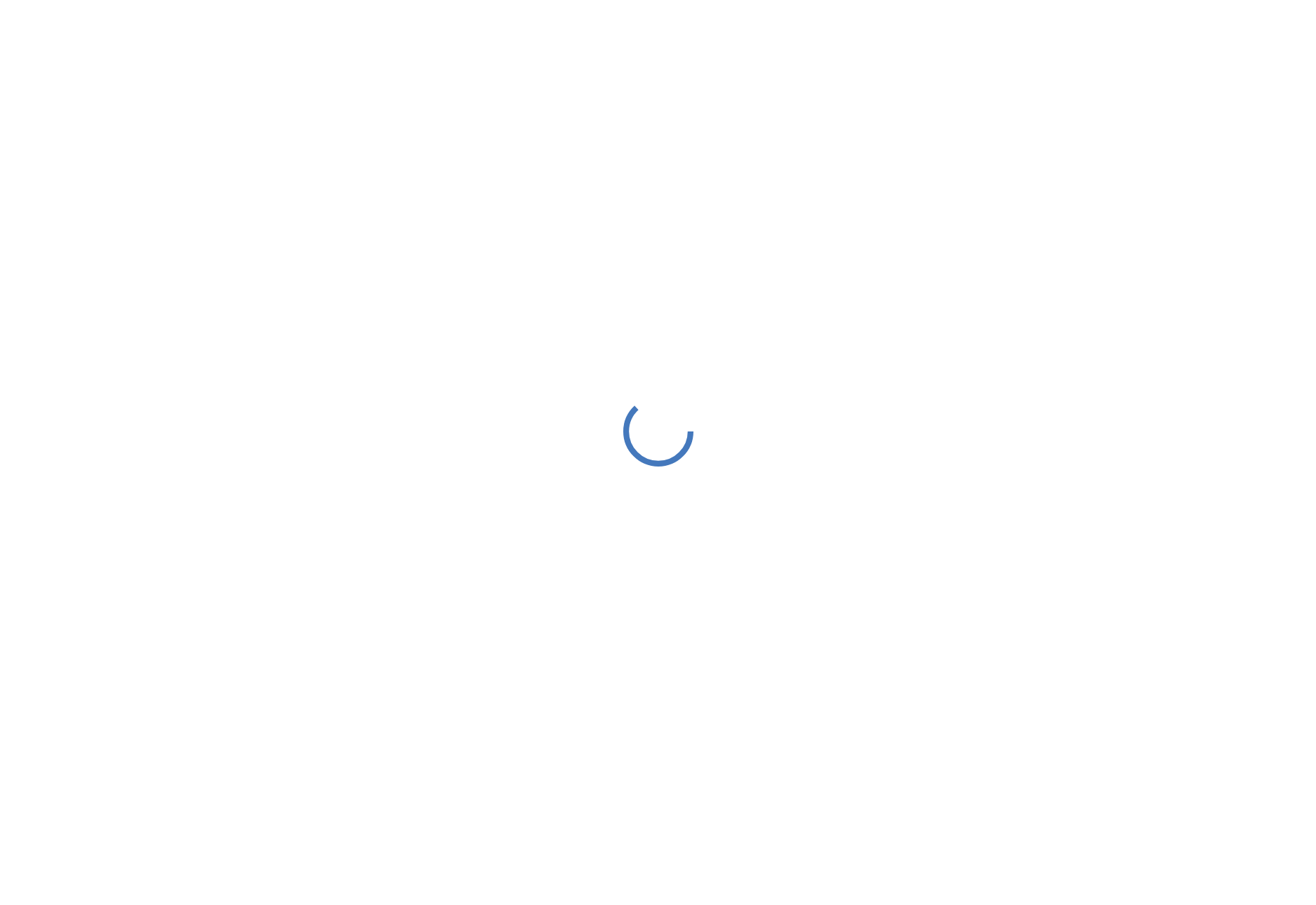 scroll, scrollTop: 0, scrollLeft: 0, axis: both 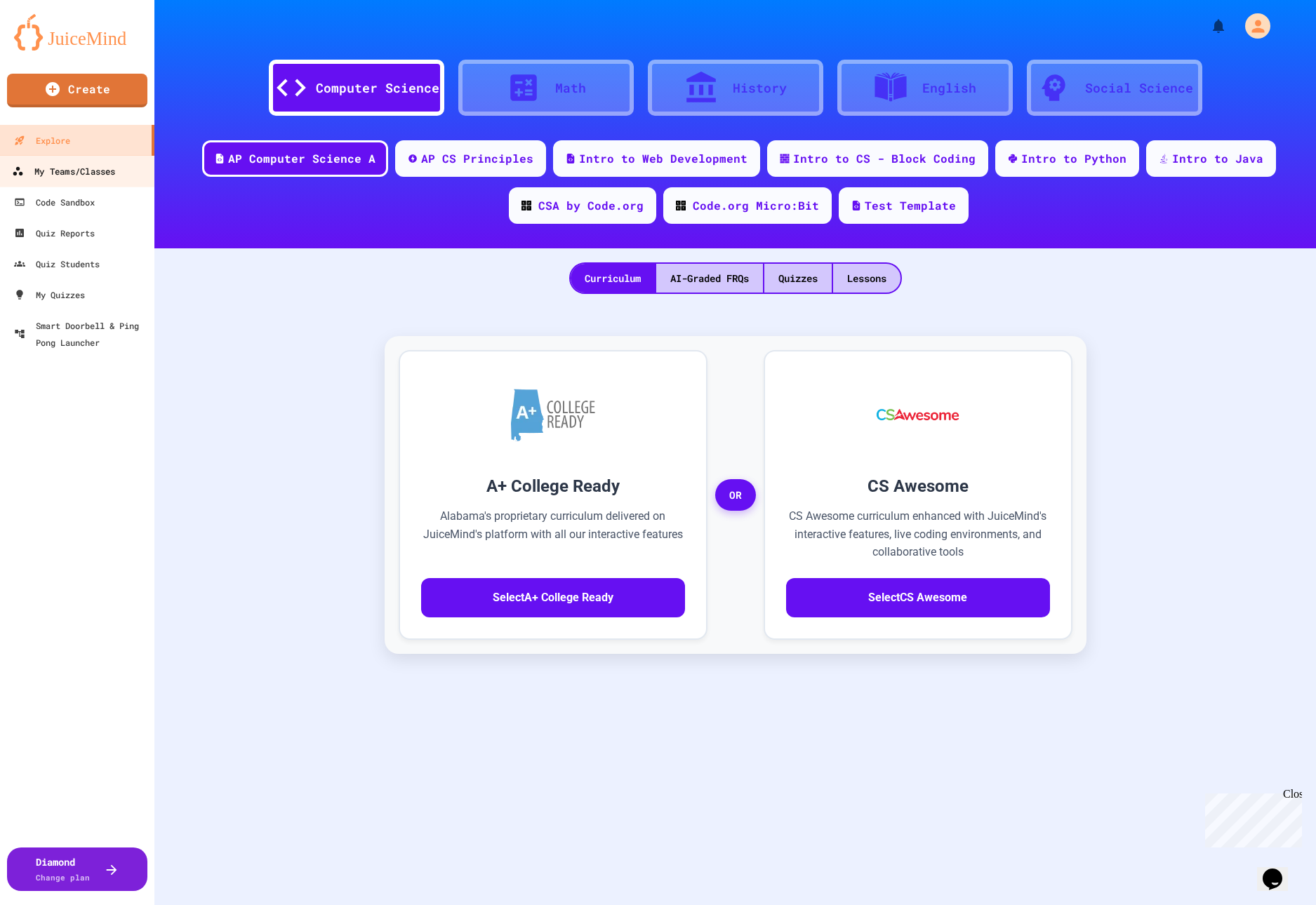 click on "My Teams/Classes" at bounding box center [77, 170] 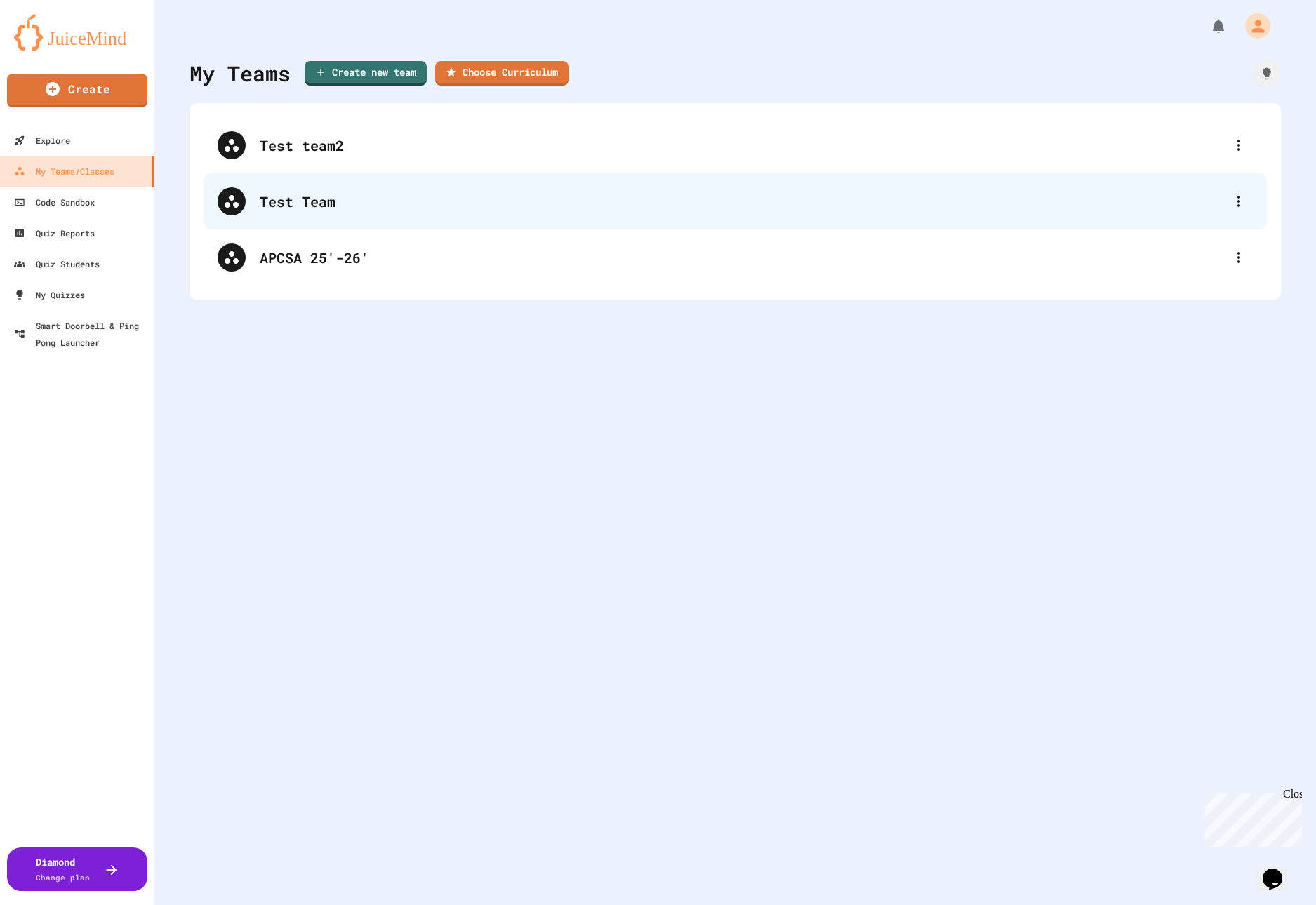click on "Test Team" at bounding box center (742, 201) 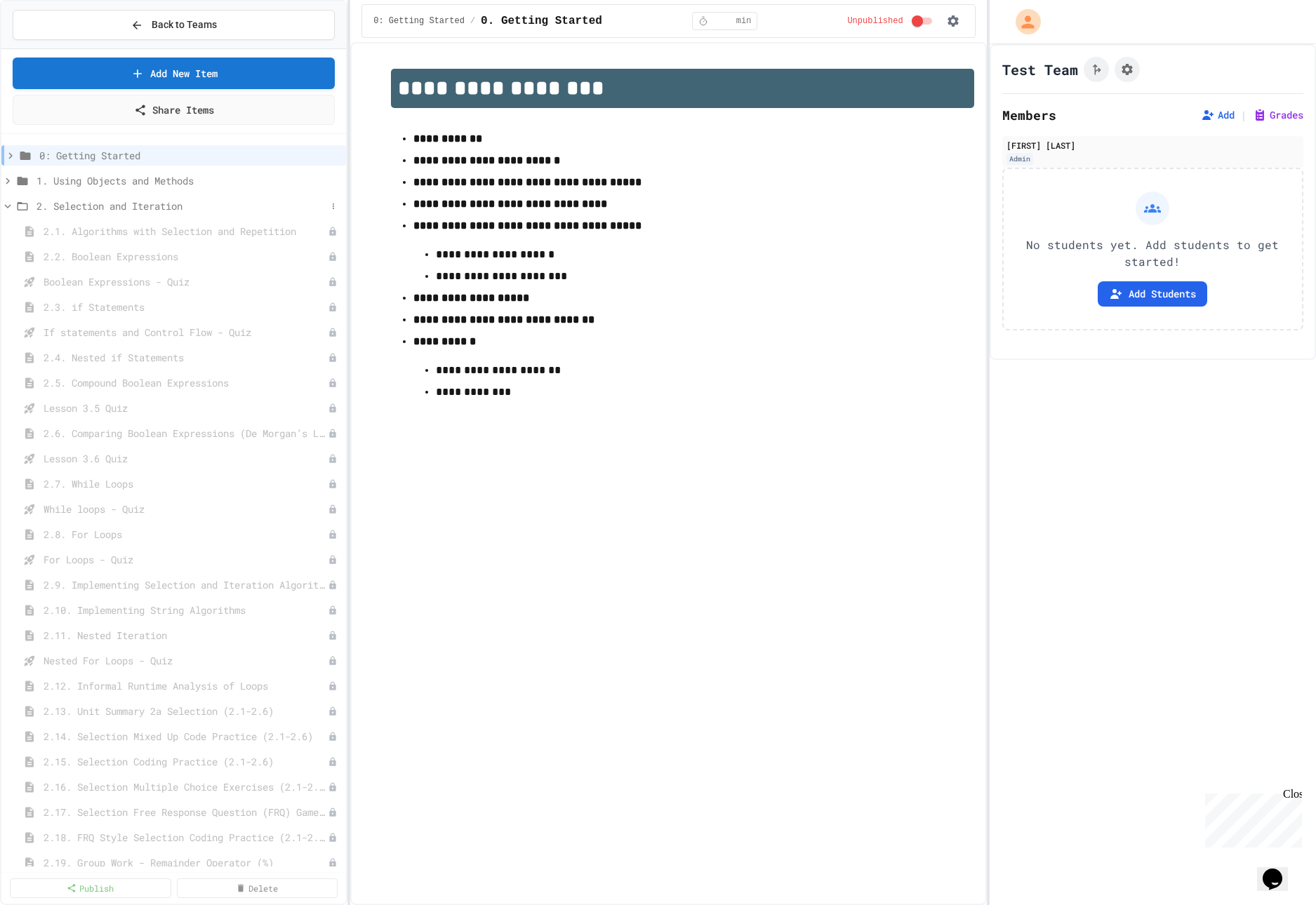 click 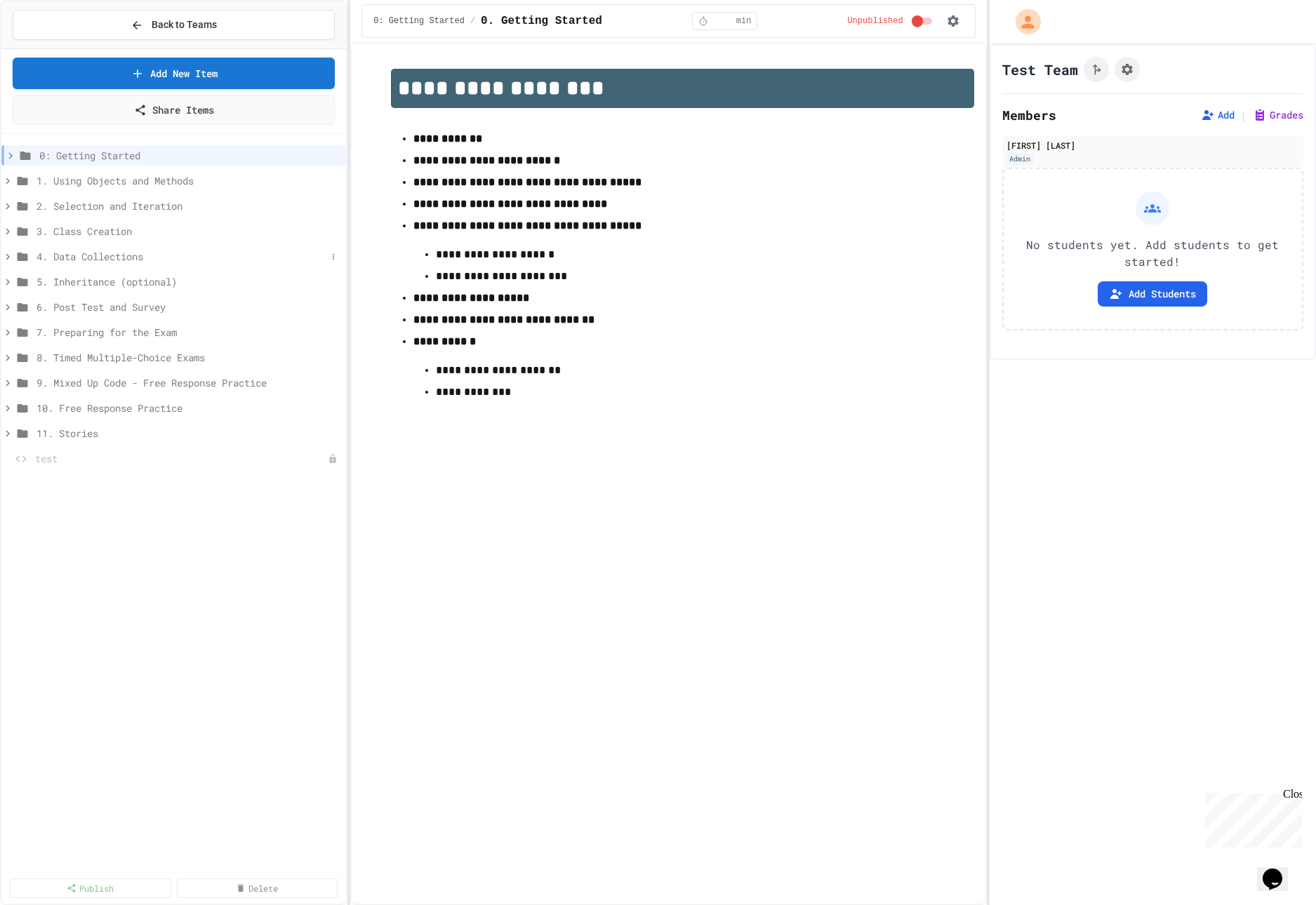 click 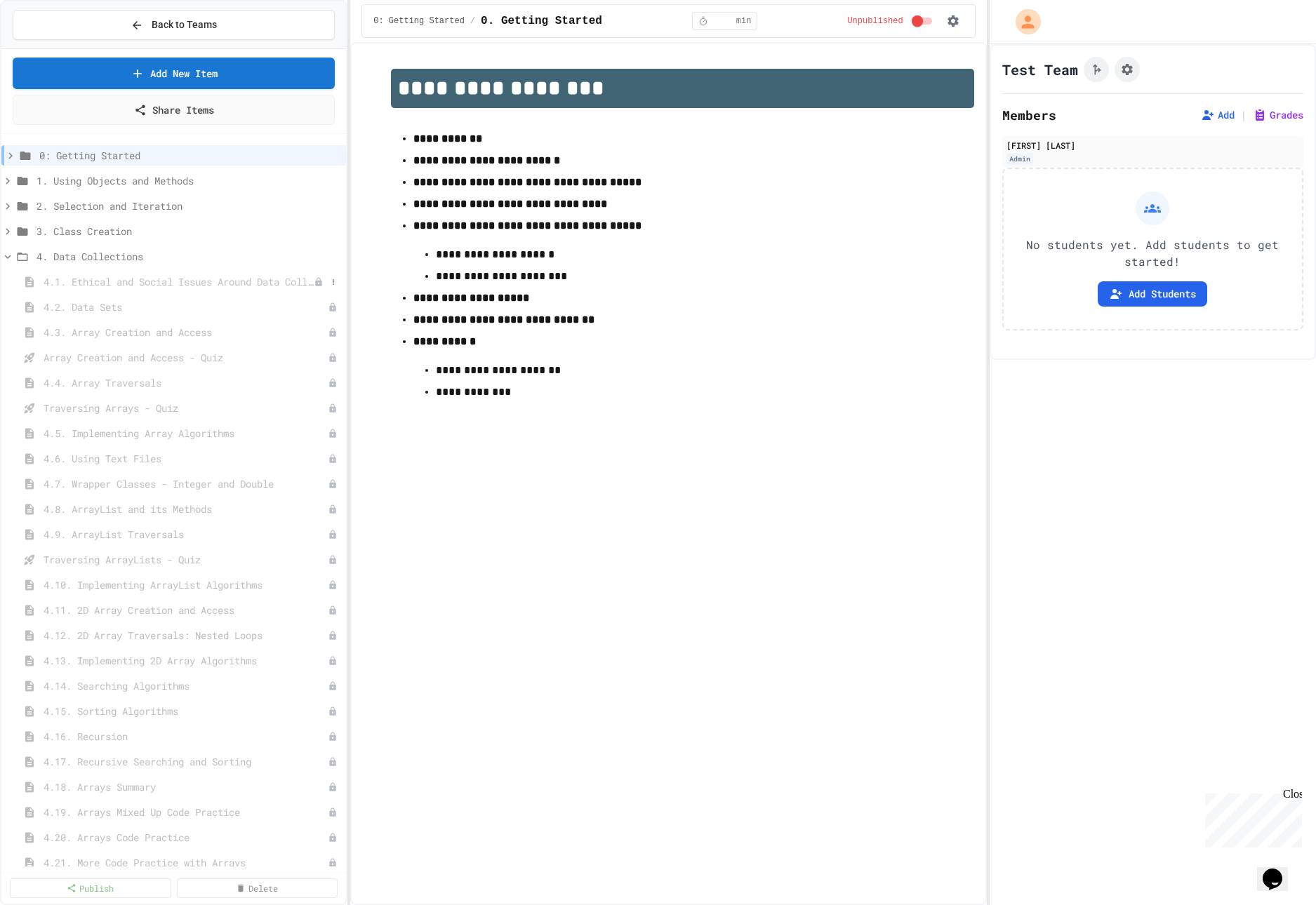 click on "4.1. Ethical and Social Issues Around Data Collection" at bounding box center [178, 281] 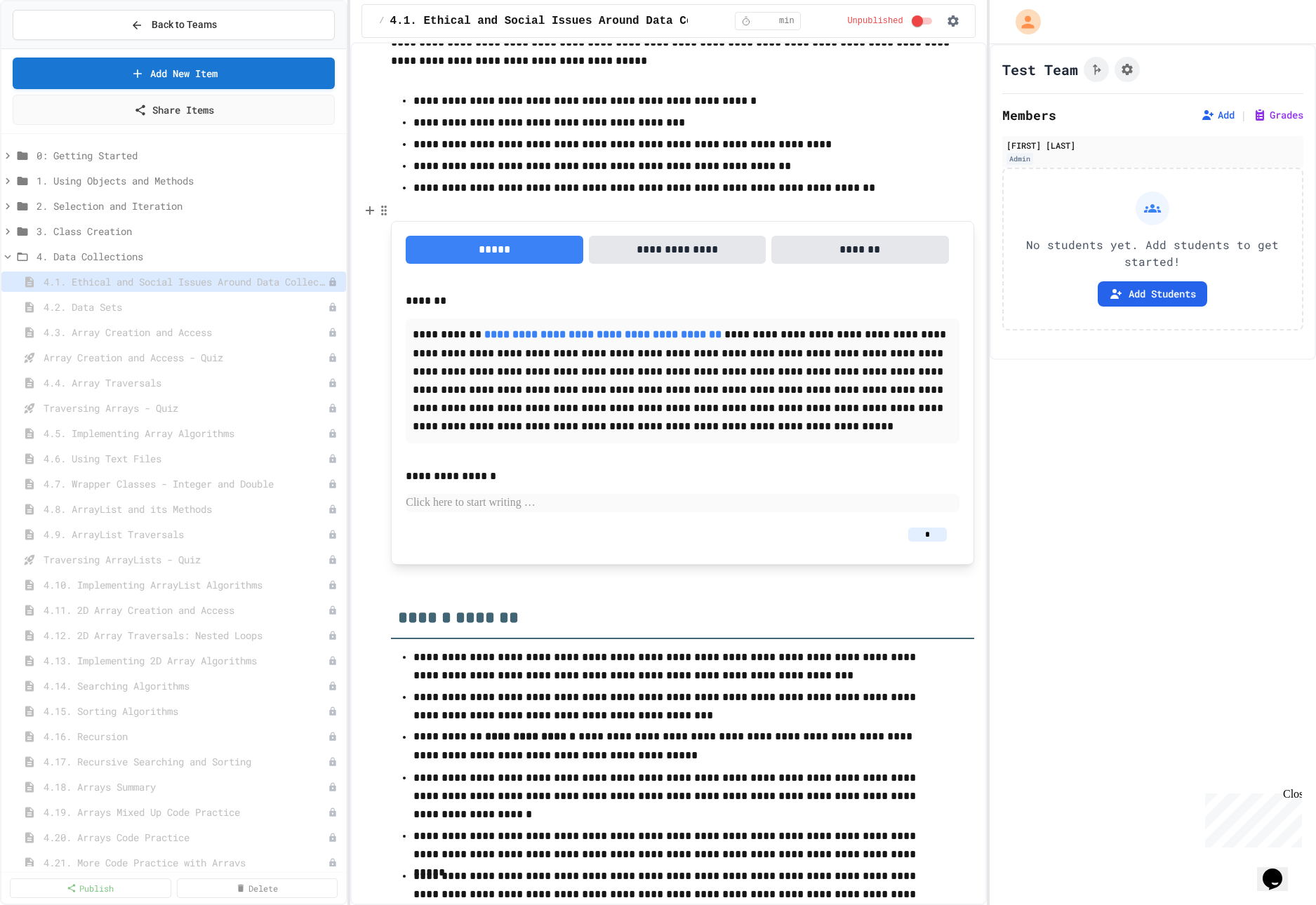 scroll, scrollTop: 2813, scrollLeft: 0, axis: vertical 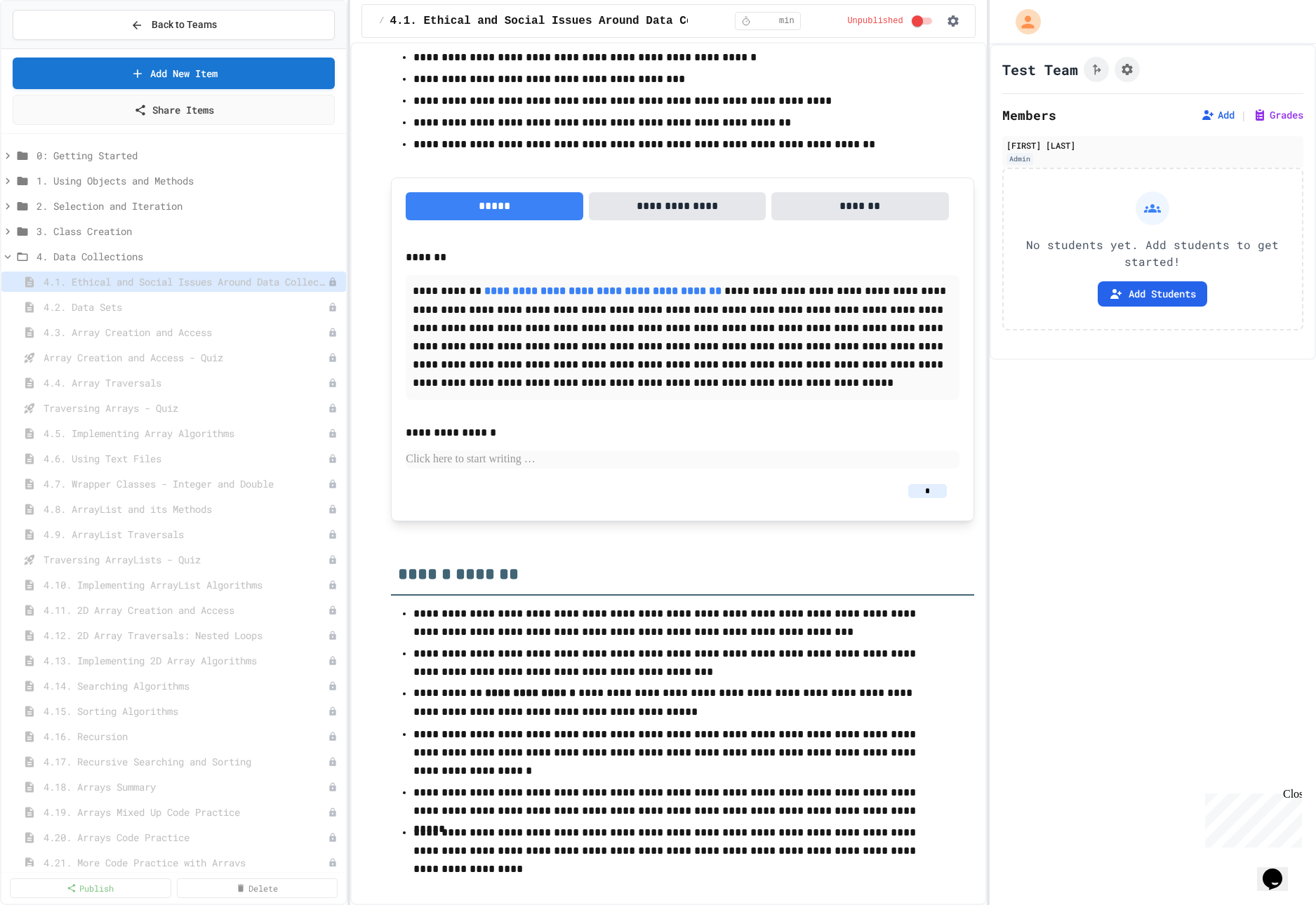 click on "4.2. Data Sets" at bounding box center (173, 309) 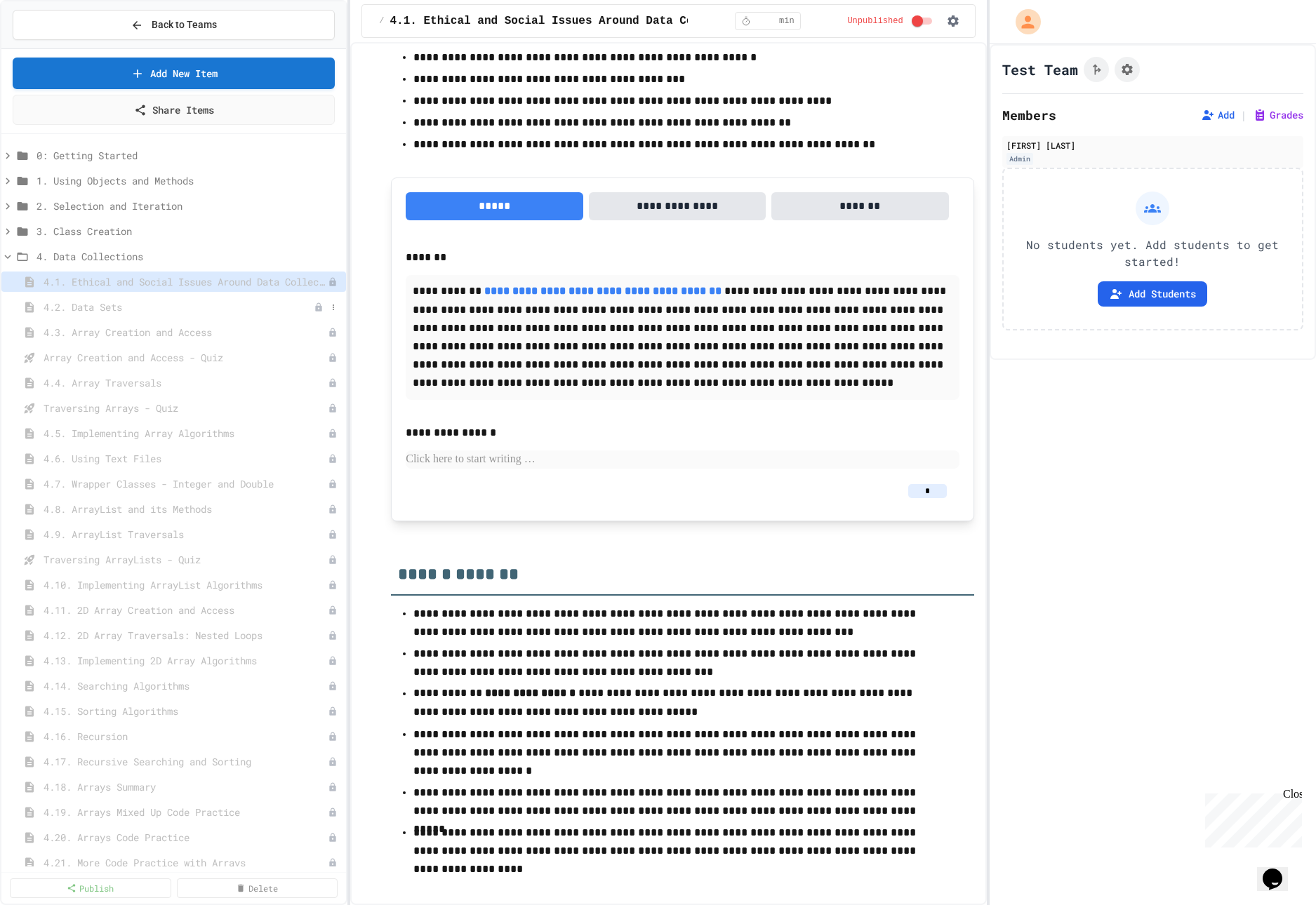 click on "4.2. Data Sets" at bounding box center (178, 307) 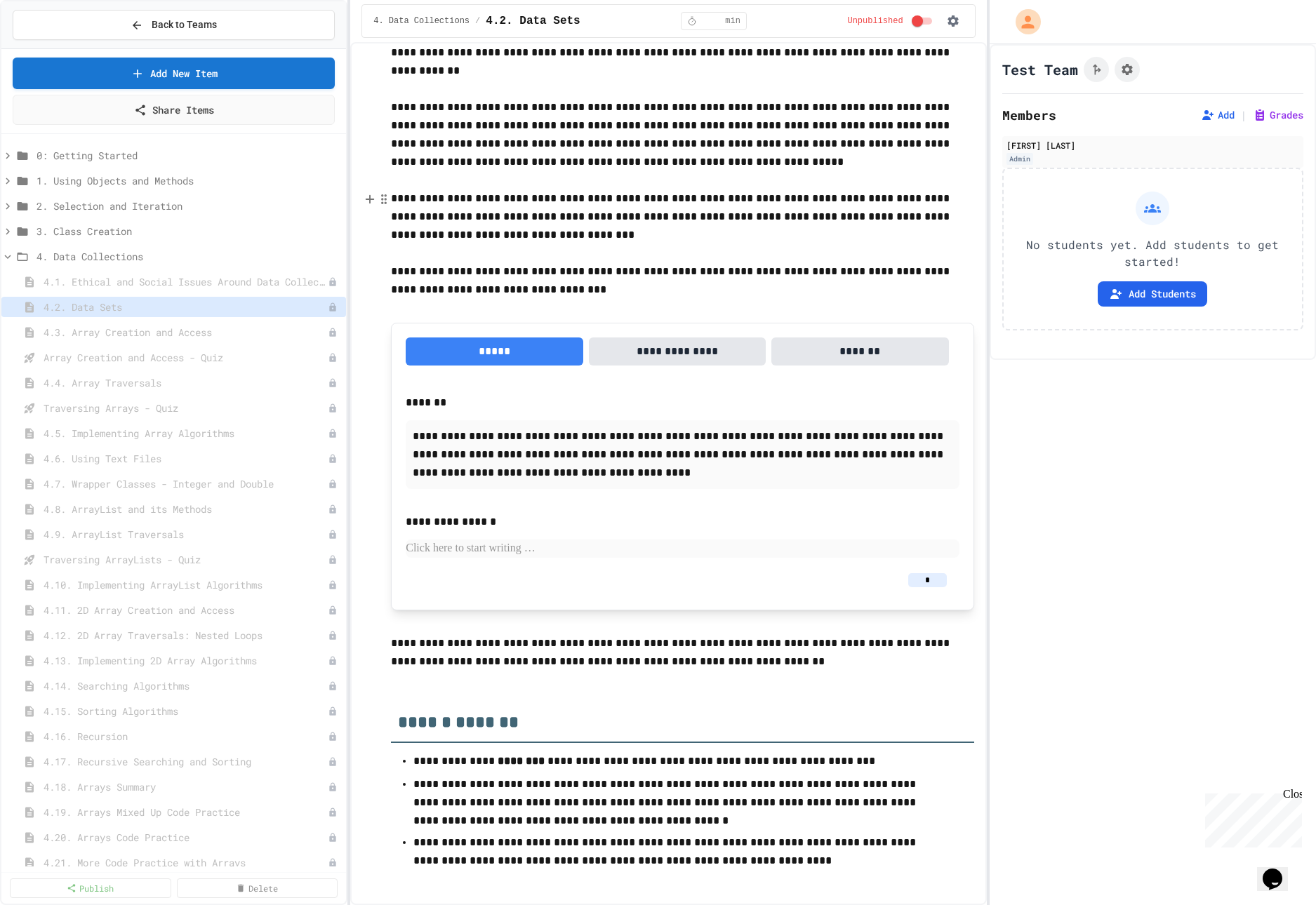 scroll, scrollTop: 203, scrollLeft: 0, axis: vertical 